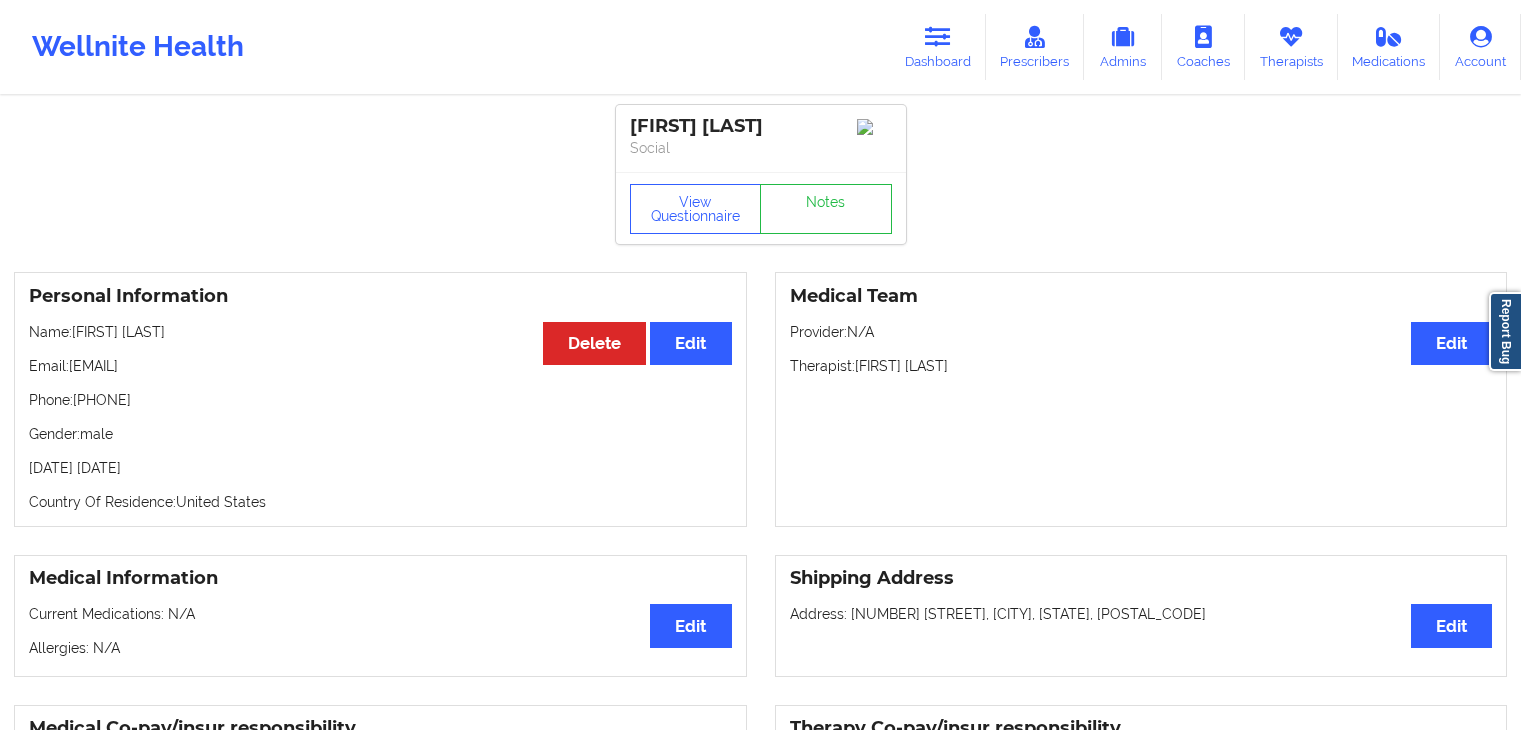 scroll, scrollTop: 400, scrollLeft: 0, axis: vertical 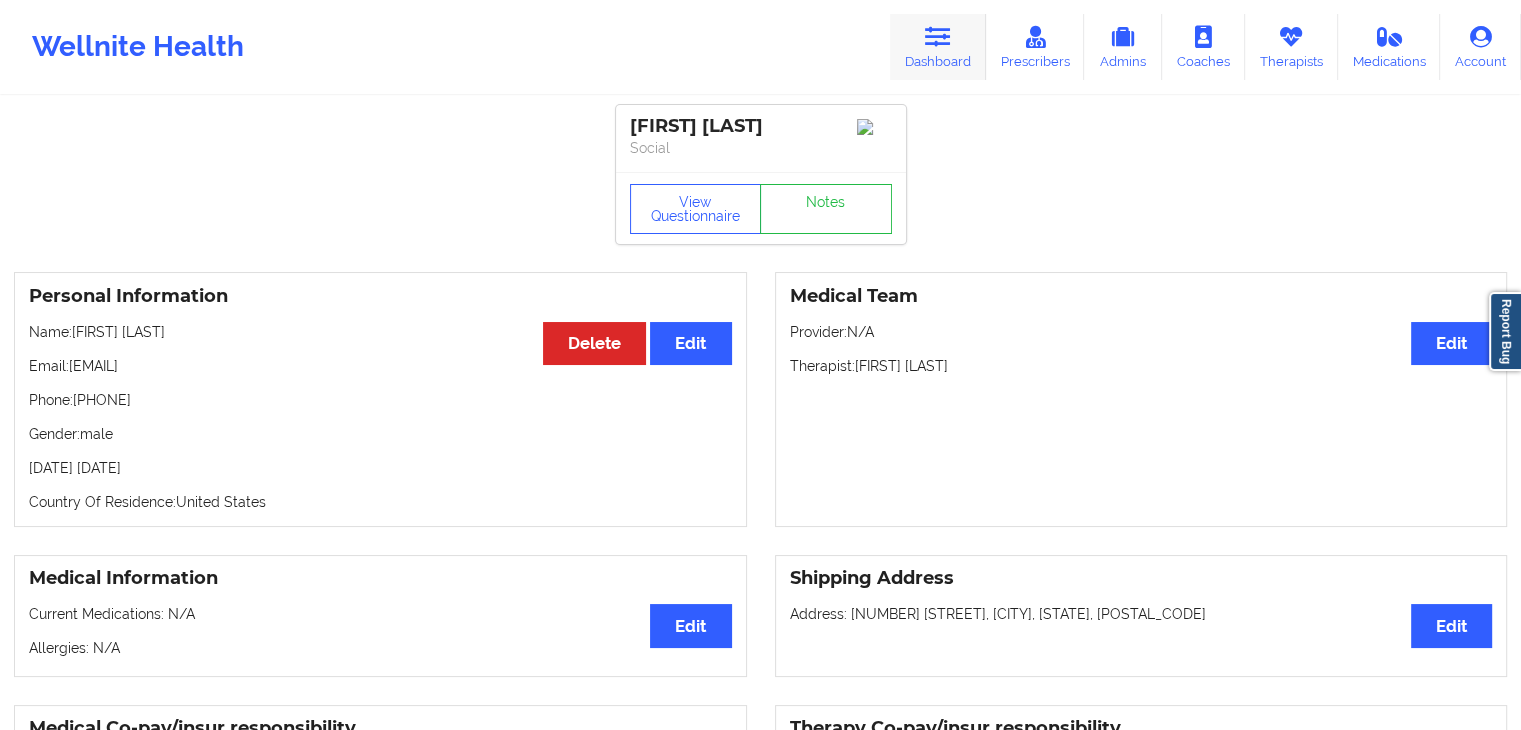 drag, startPoint x: 956, startPoint y: 57, endPoint x: 818, endPoint y: 77, distance: 139.44174 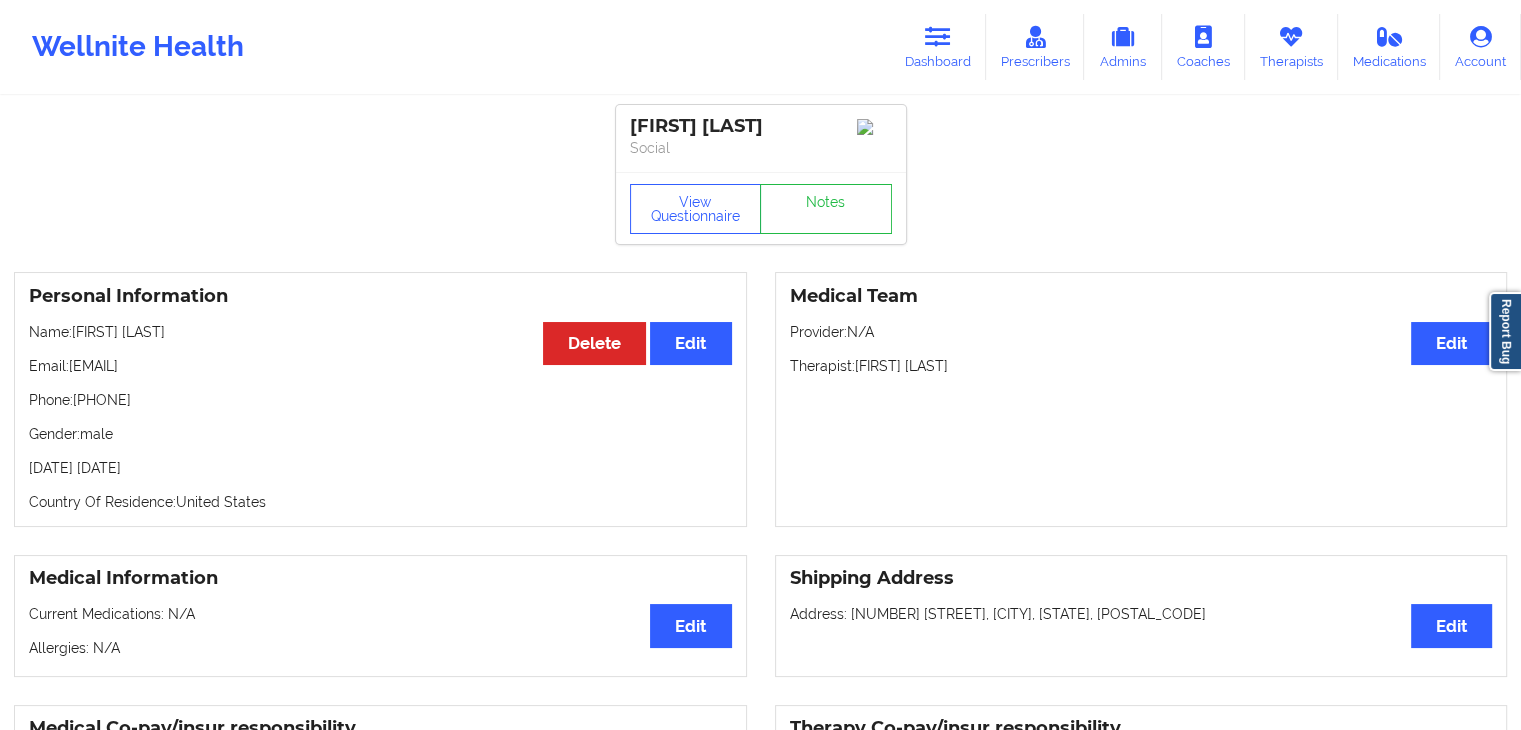 click on "Dashboard" at bounding box center [938, 47] 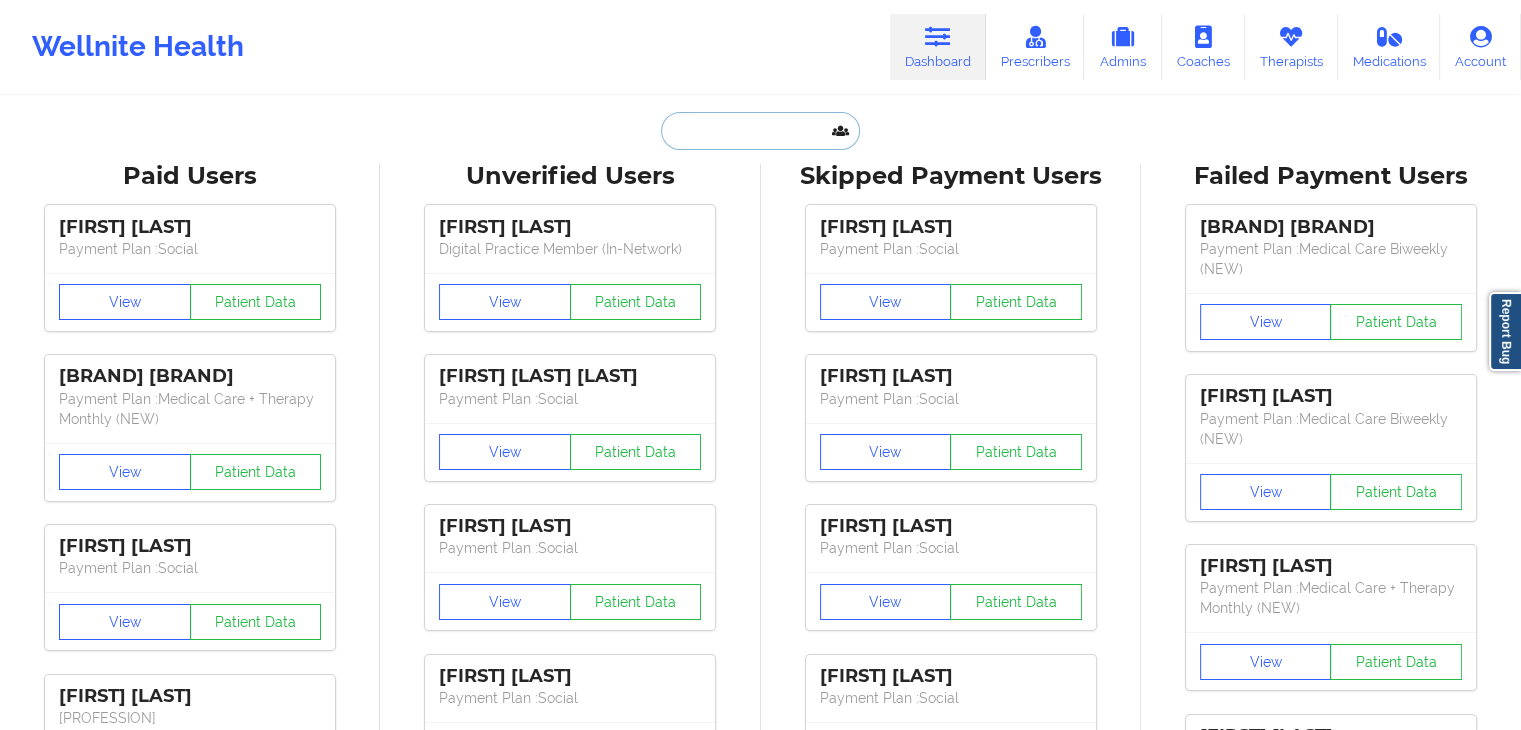 click at bounding box center (760, 131) 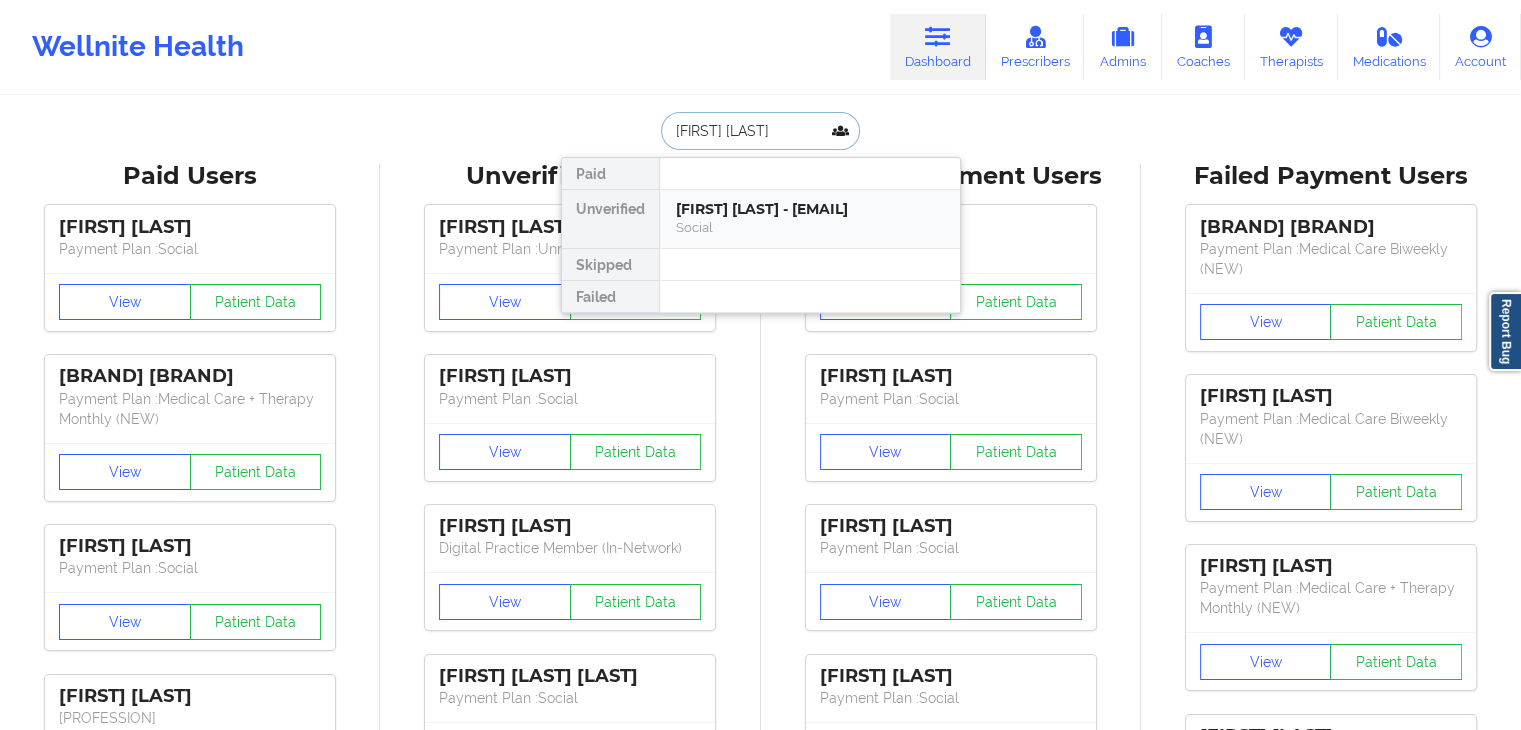 click on "[FIRST] [LAST] - [EMAIL]" at bounding box center (810, 209) 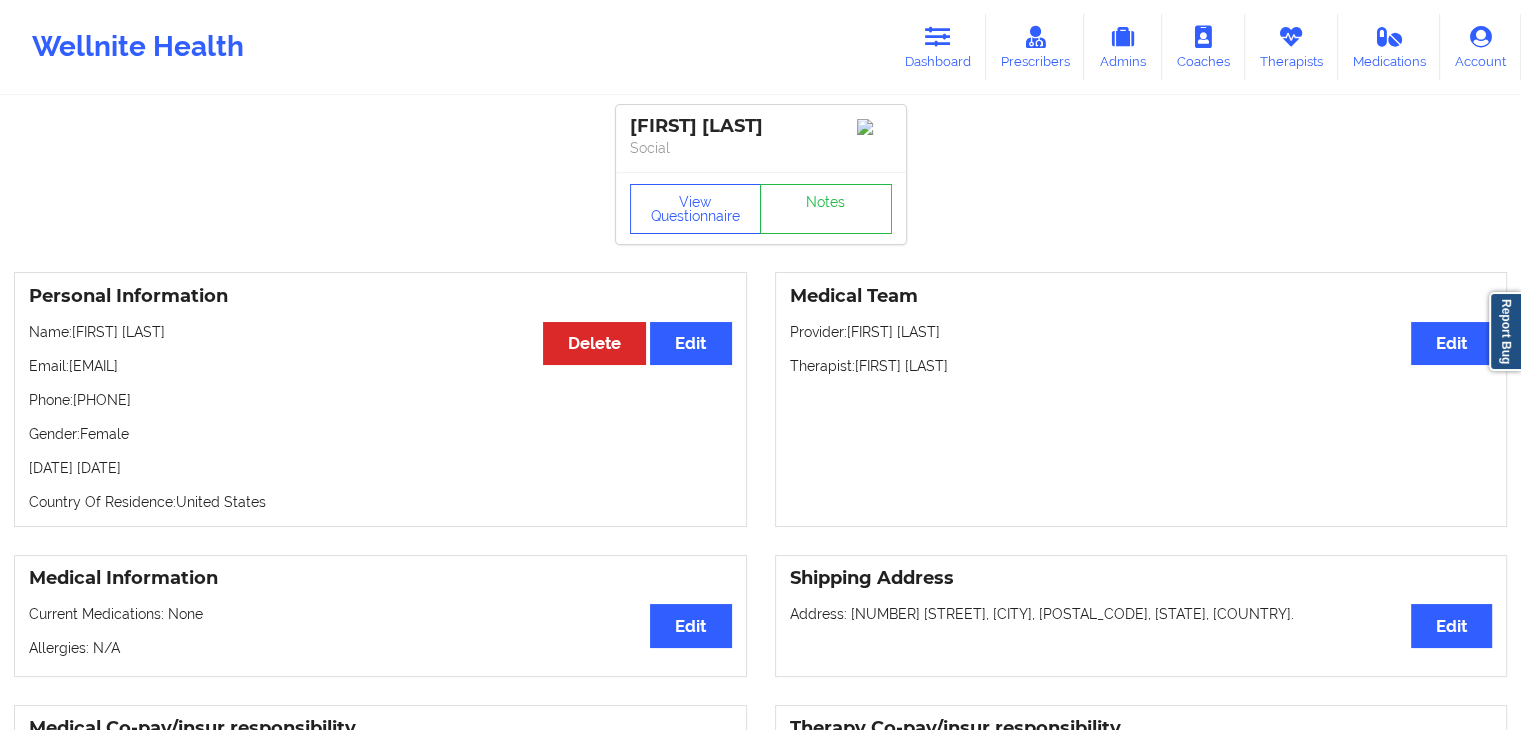 drag, startPoint x: 785, startPoint y: 125, endPoint x: 598, endPoint y: 126, distance: 187.00267 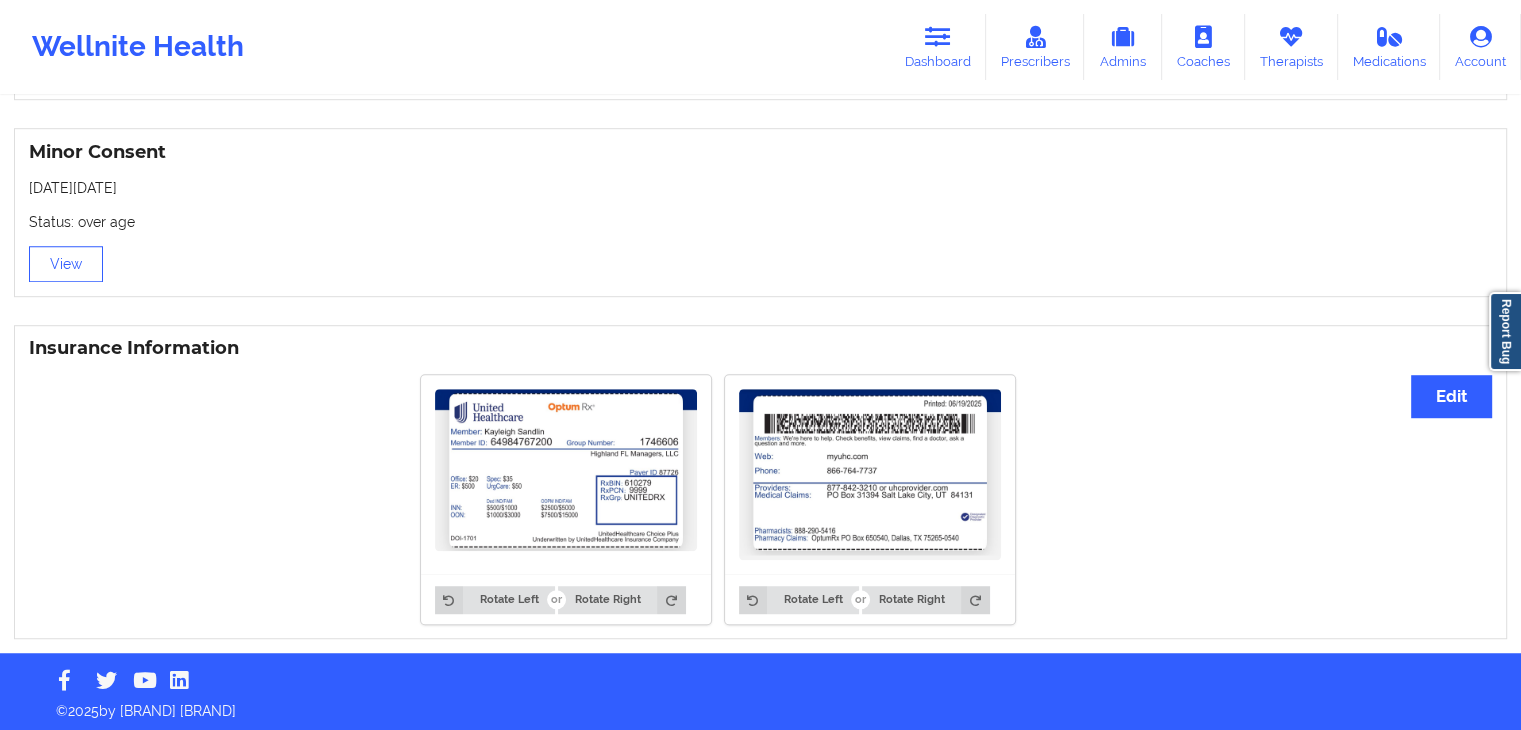 scroll, scrollTop: 1270, scrollLeft: 0, axis: vertical 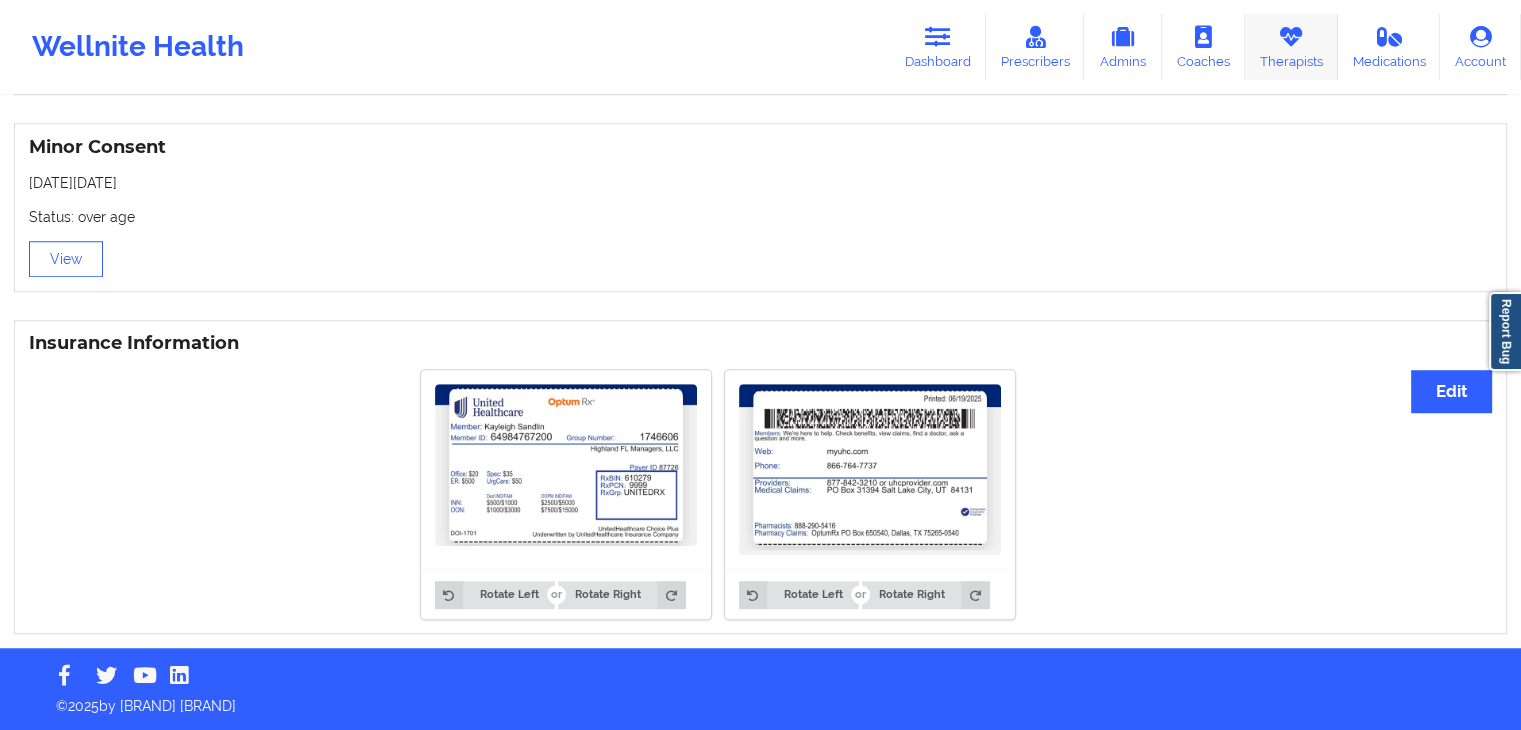 click on "Therapists" at bounding box center [1291, 47] 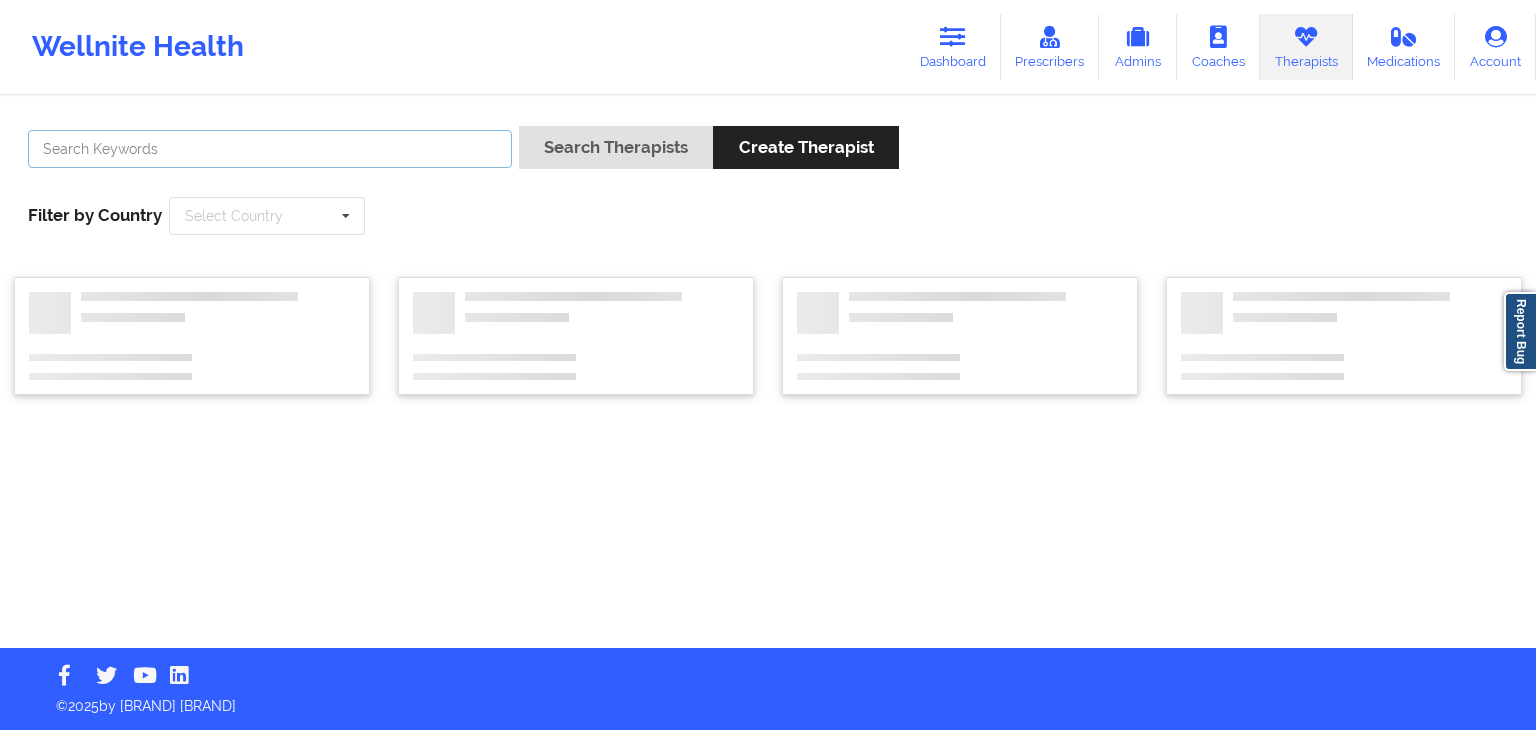 click at bounding box center [270, 149] 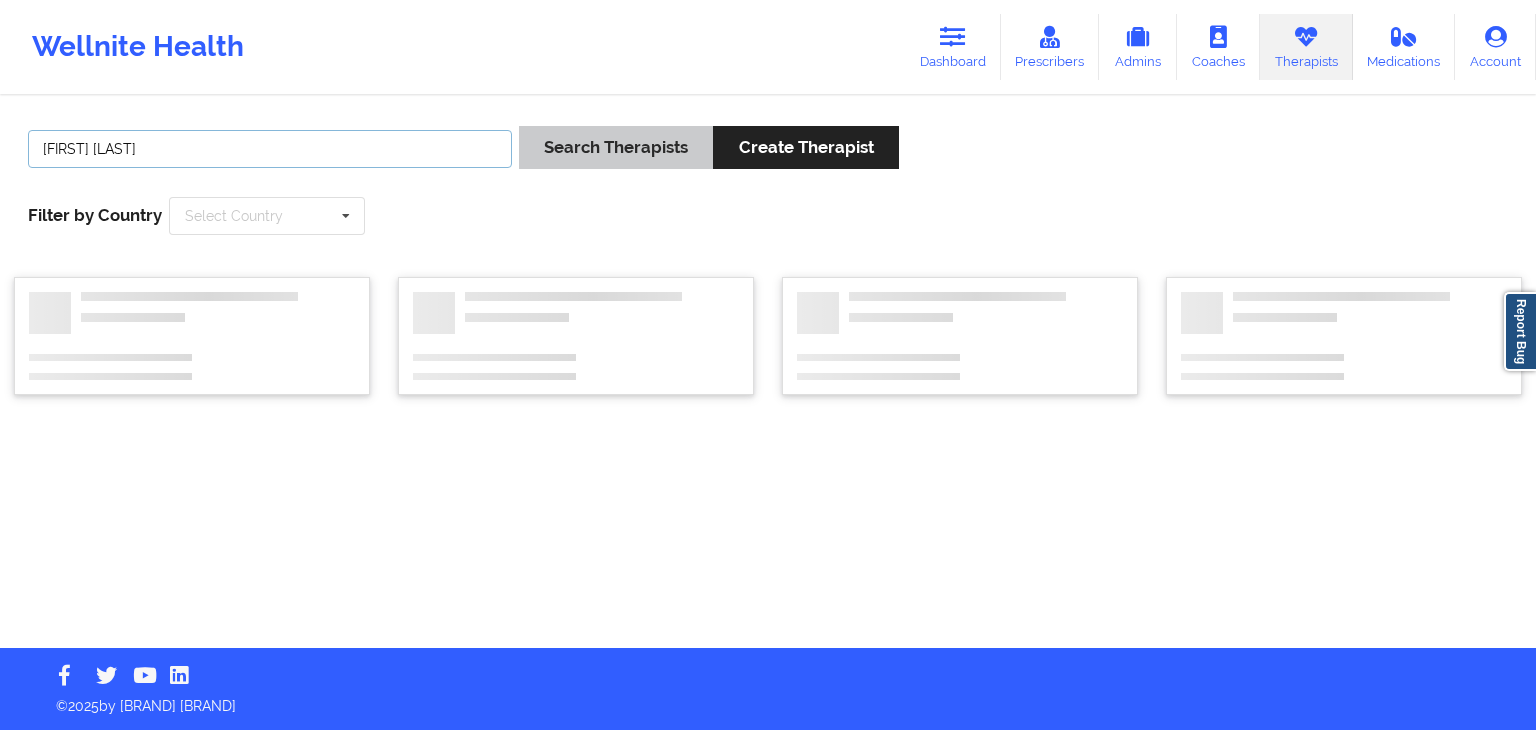 type on "[FIRST] [LAST]" 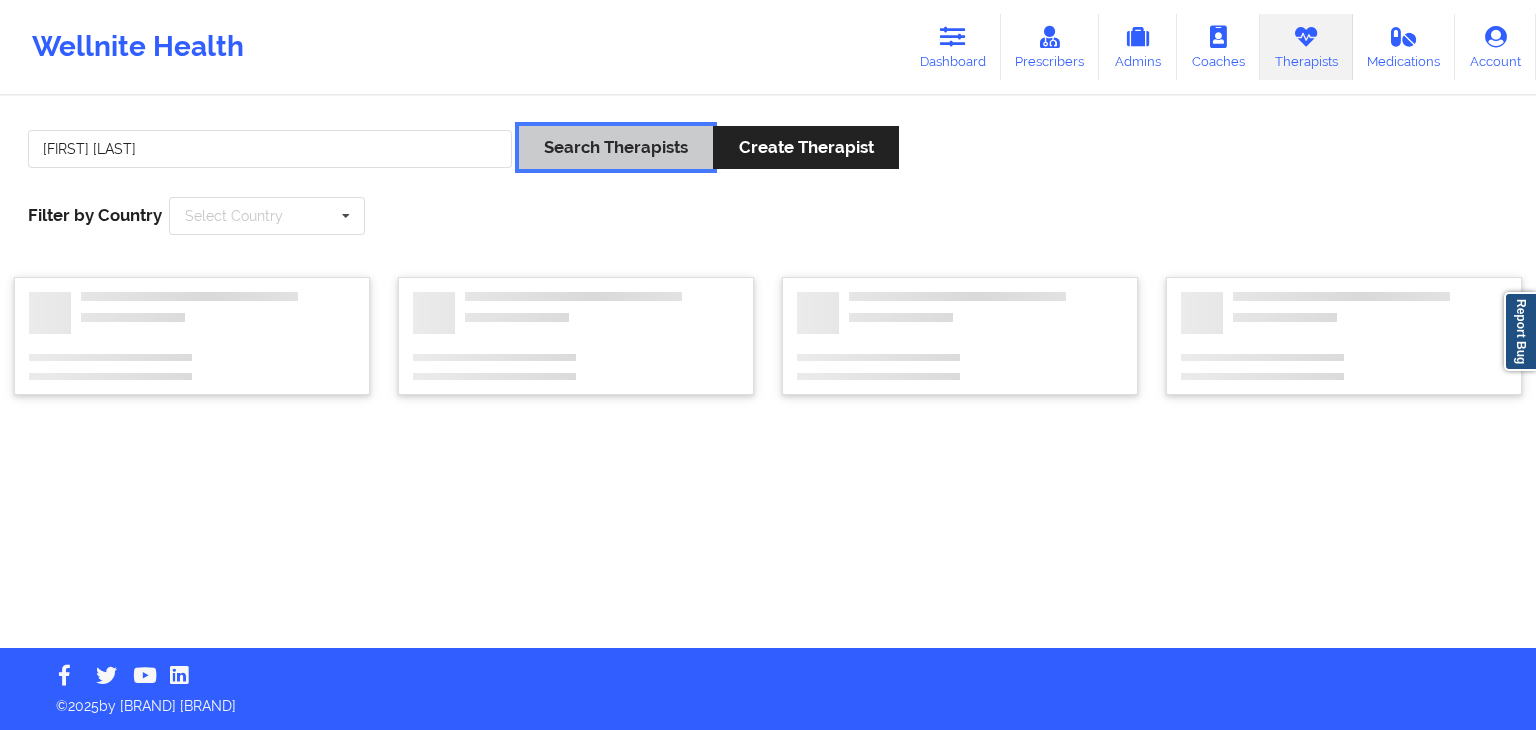 click on "Search Therapists" at bounding box center (616, 147) 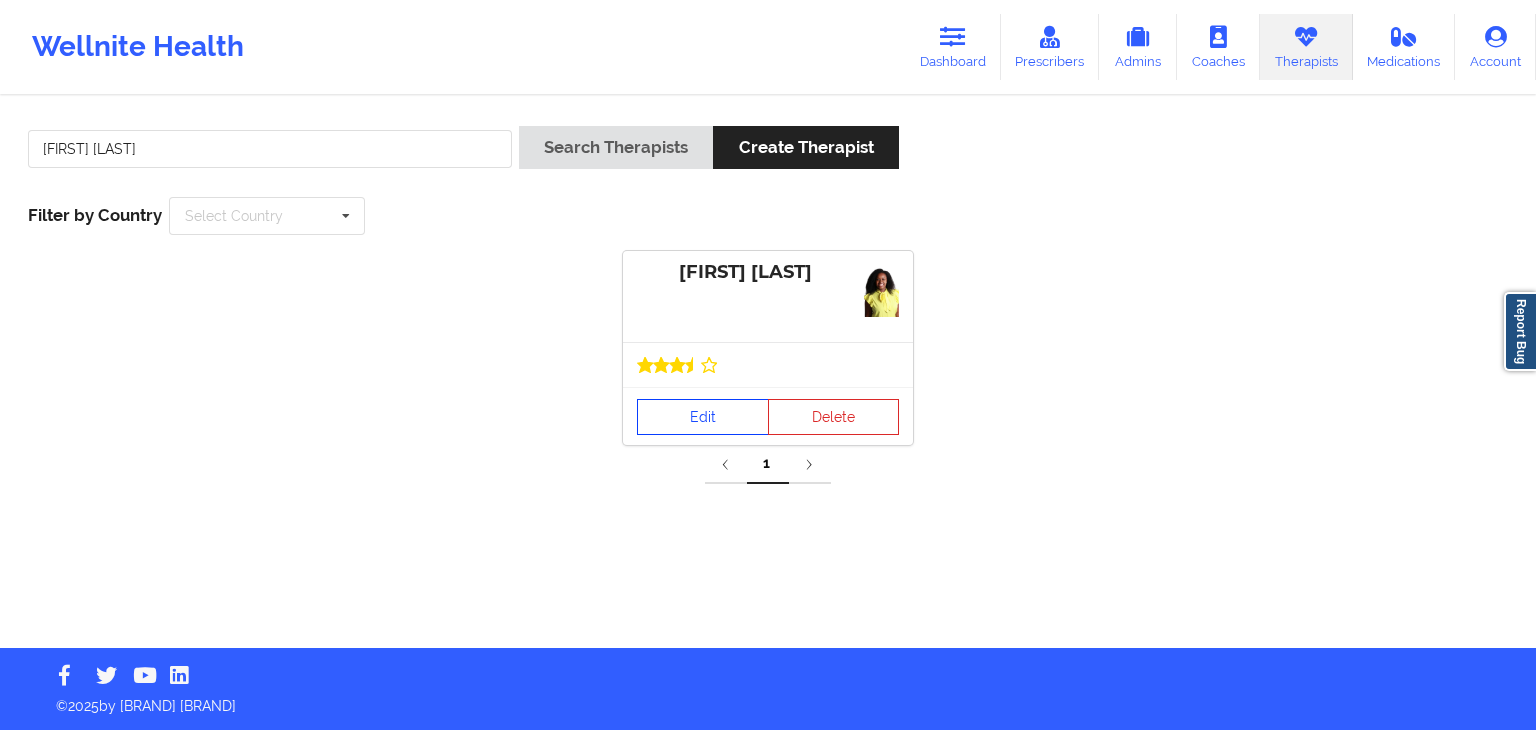click on "Edit" at bounding box center (703, 417) 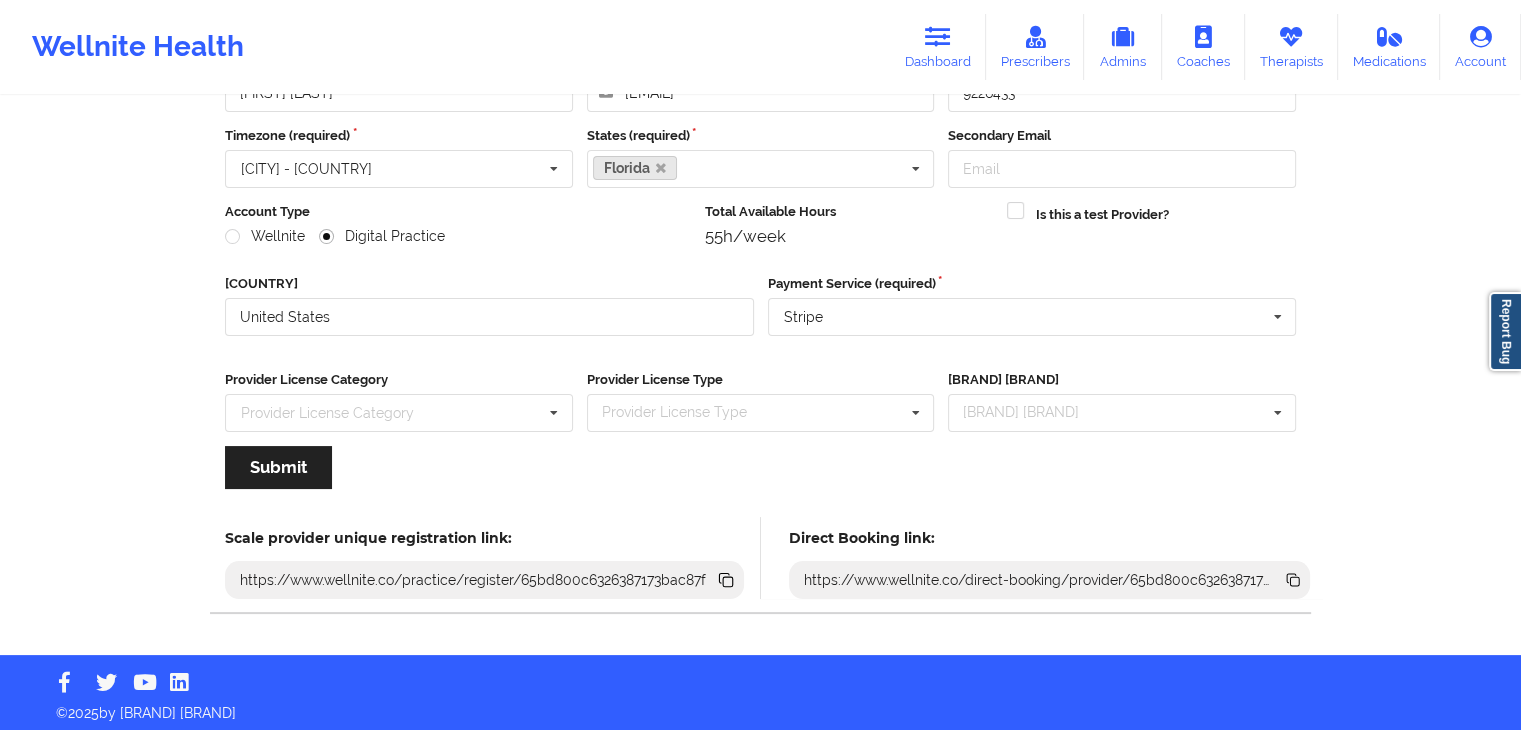 scroll, scrollTop: 166, scrollLeft: 0, axis: vertical 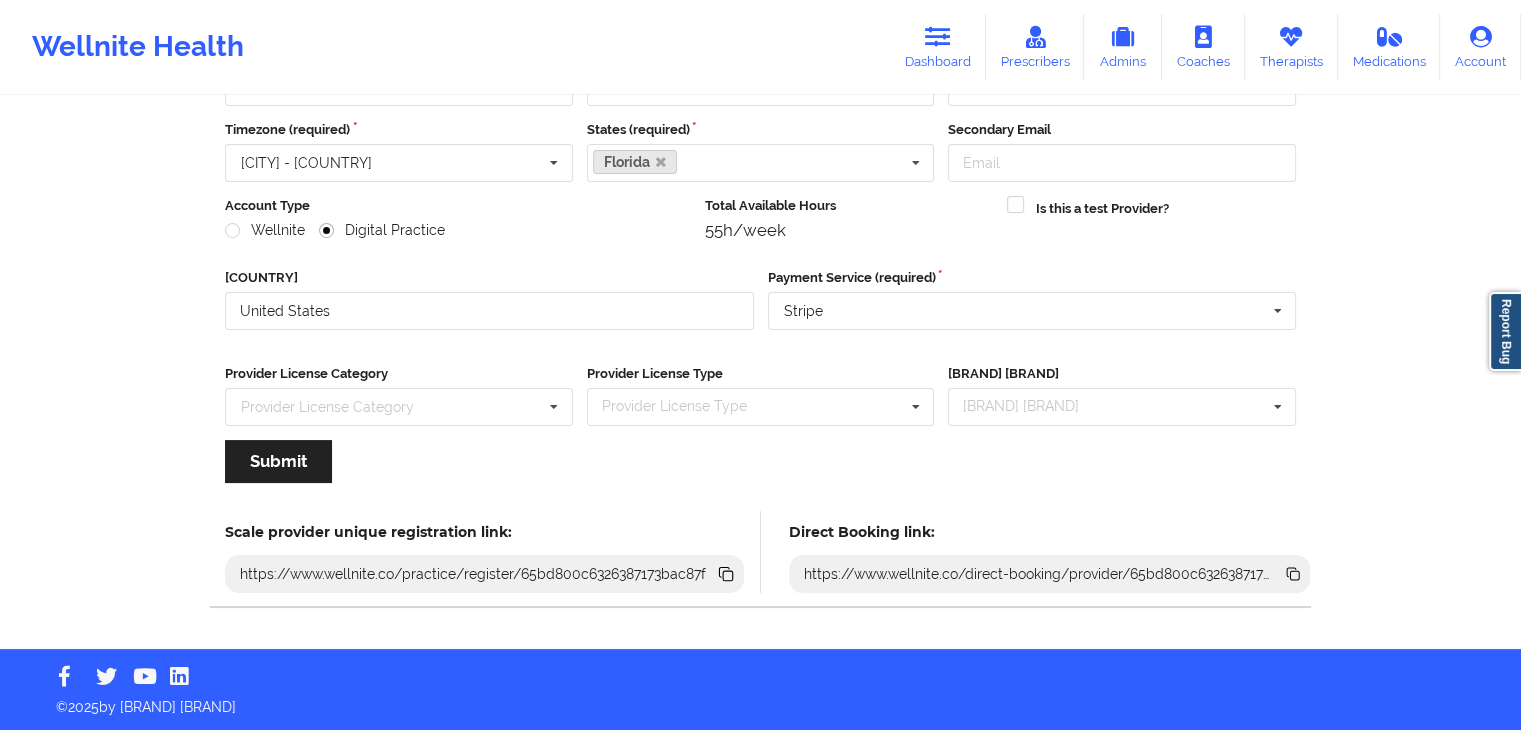 click on "https://www.wellnite.co/direct-booking/provider/65bd800c6326387173bac87f" at bounding box center [1050, 574] 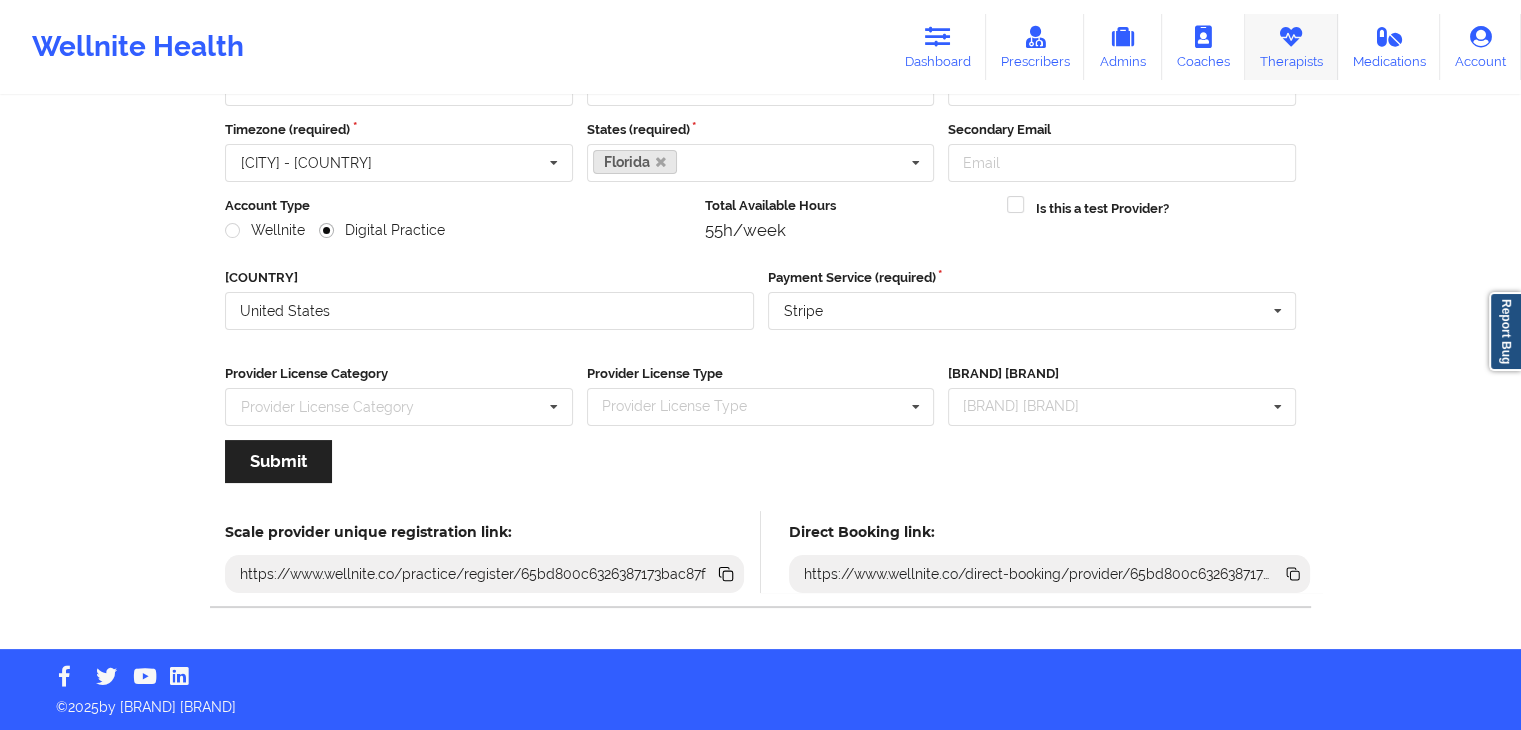 click at bounding box center (1291, 37) 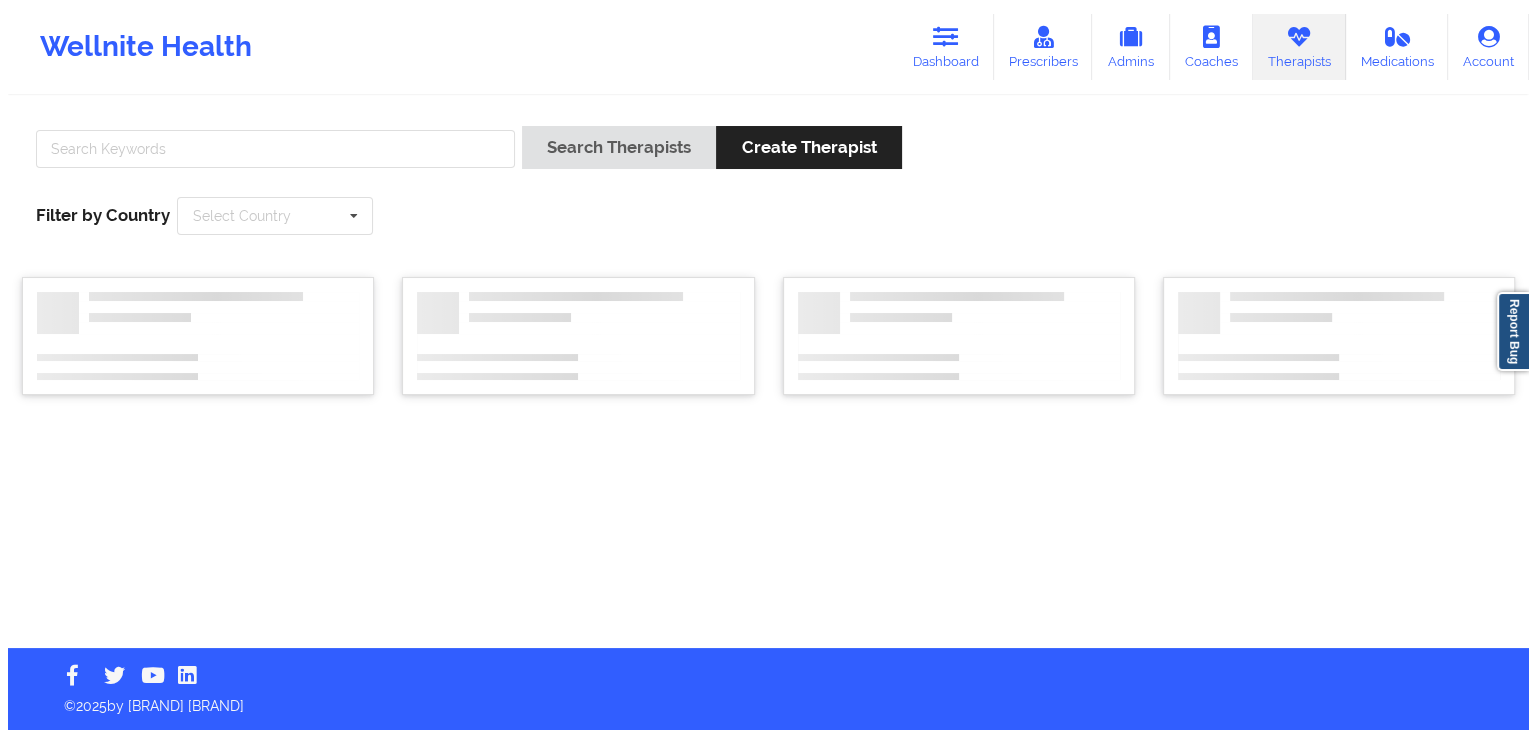 scroll, scrollTop: 0, scrollLeft: 0, axis: both 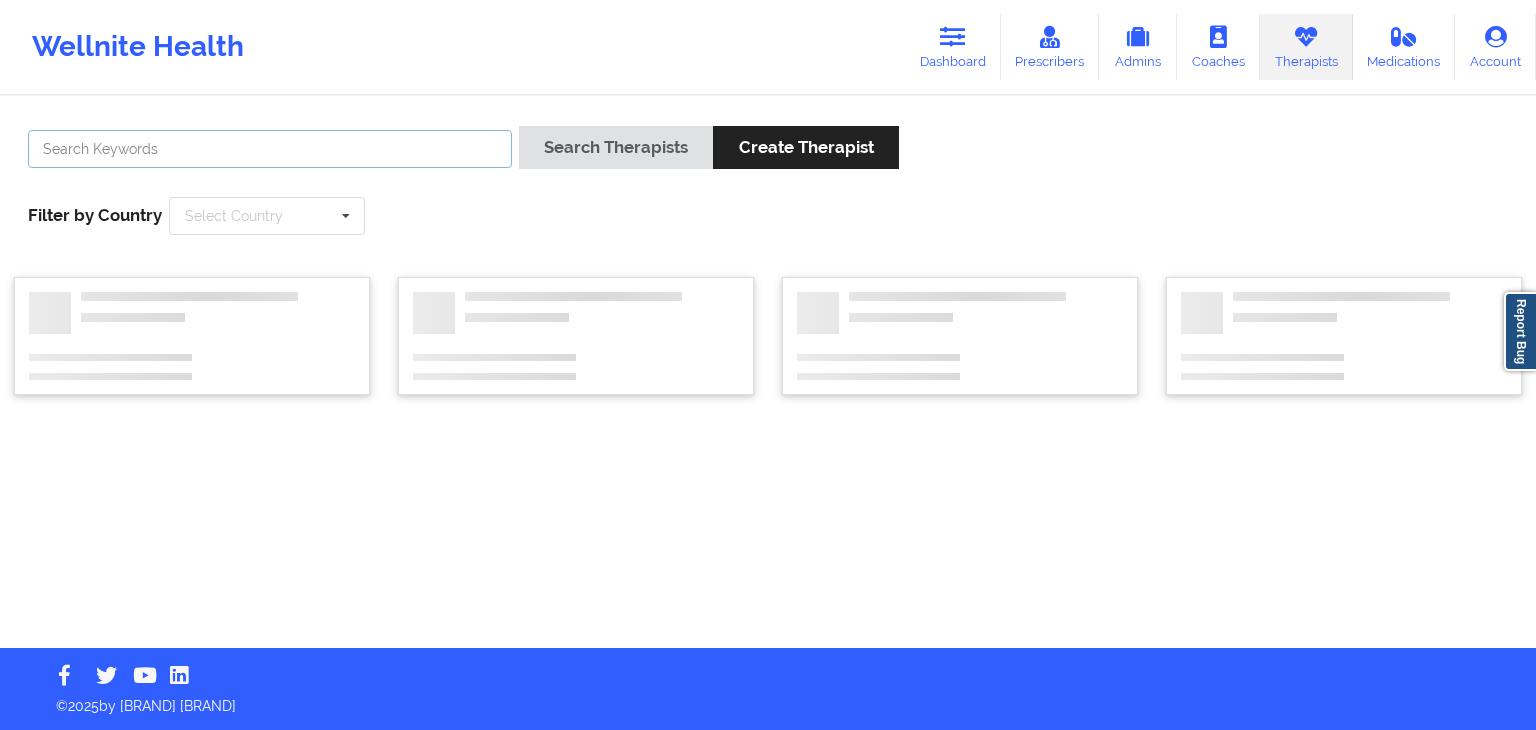click at bounding box center [270, 149] 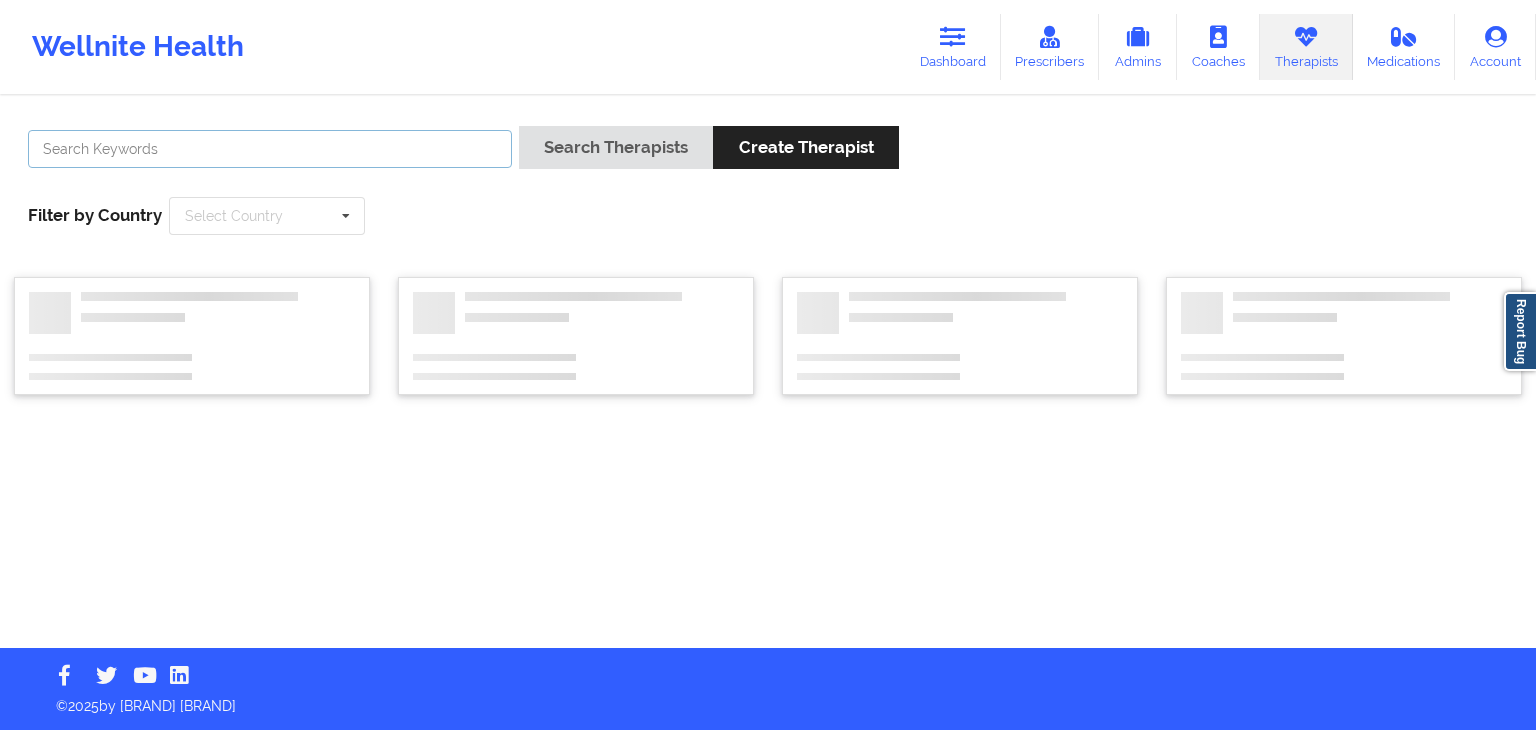 paste on "https://www.wellnite.co/direct-booking/provider/65bd800c6326387173bac87f" 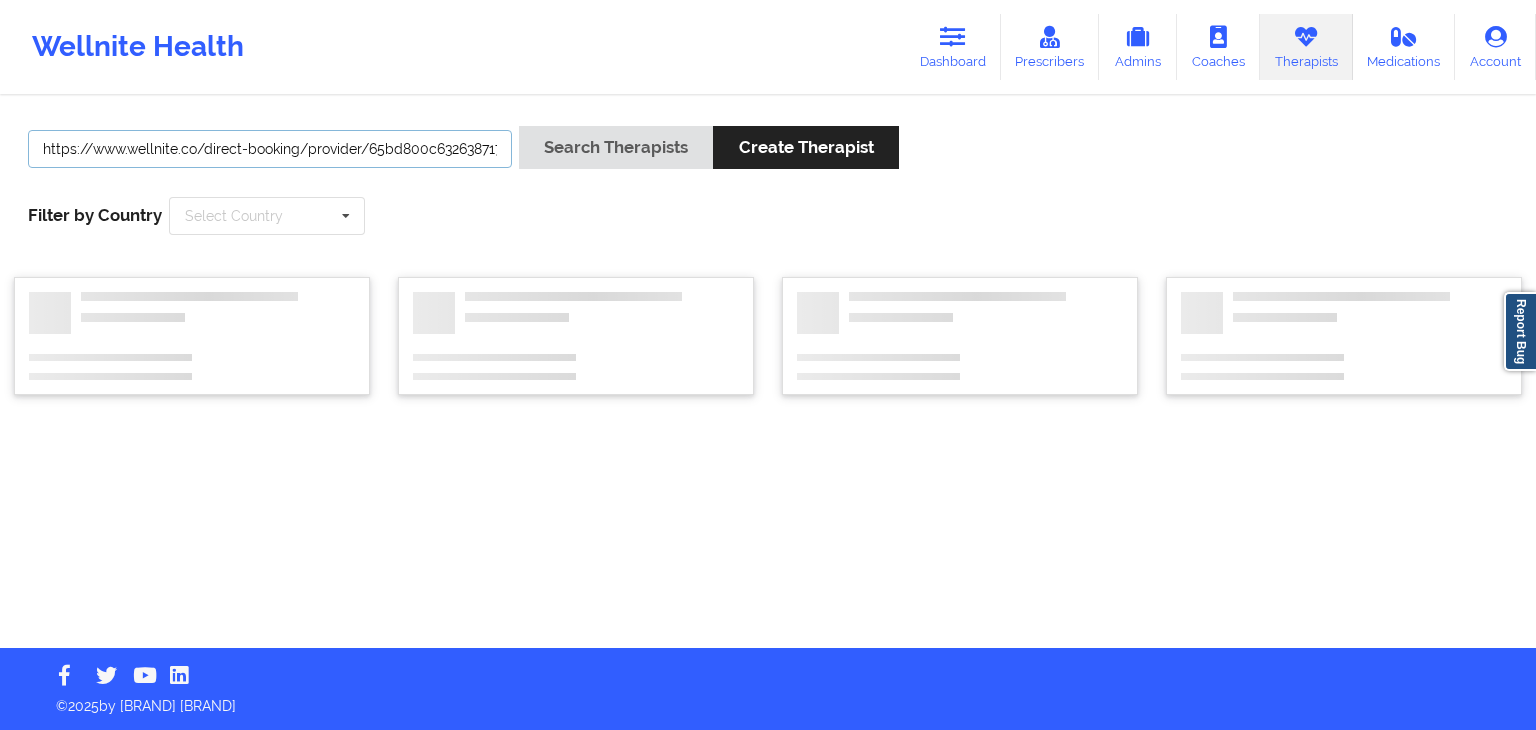 scroll, scrollTop: 0, scrollLeft: 58, axis: horizontal 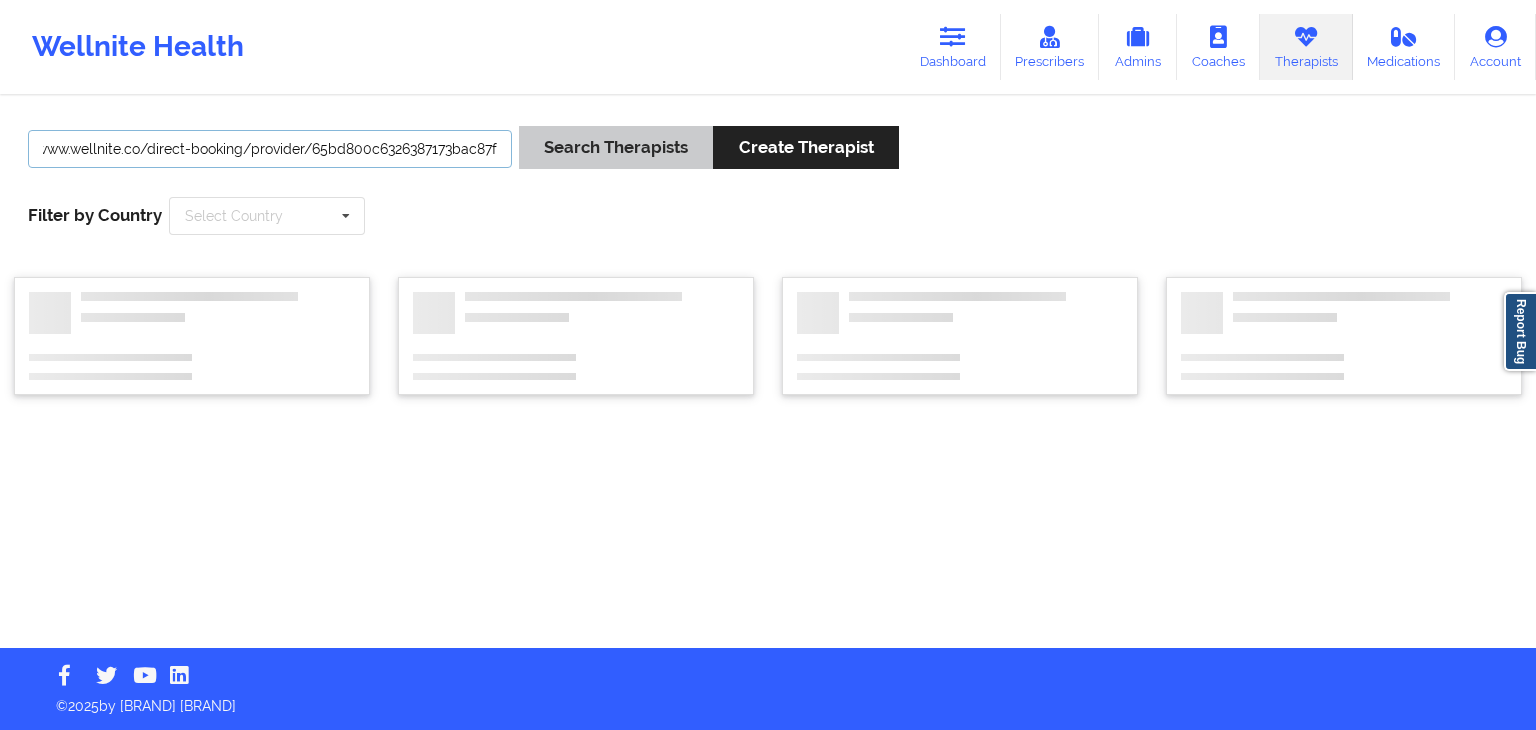 type on "https://www.wellnite.co/direct-booking/provider/65bd800c6326387173bac87f" 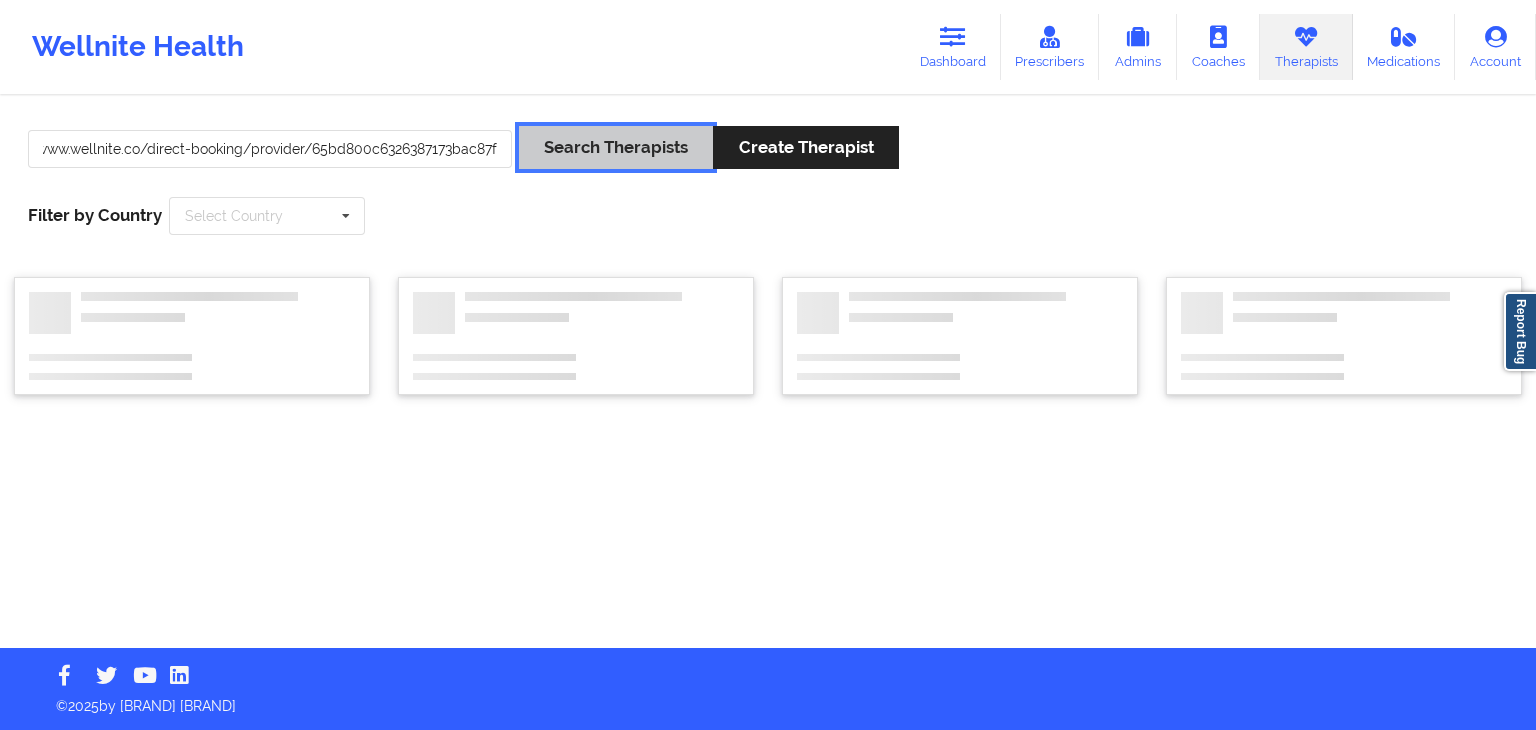 click on "Search Therapists" at bounding box center (616, 147) 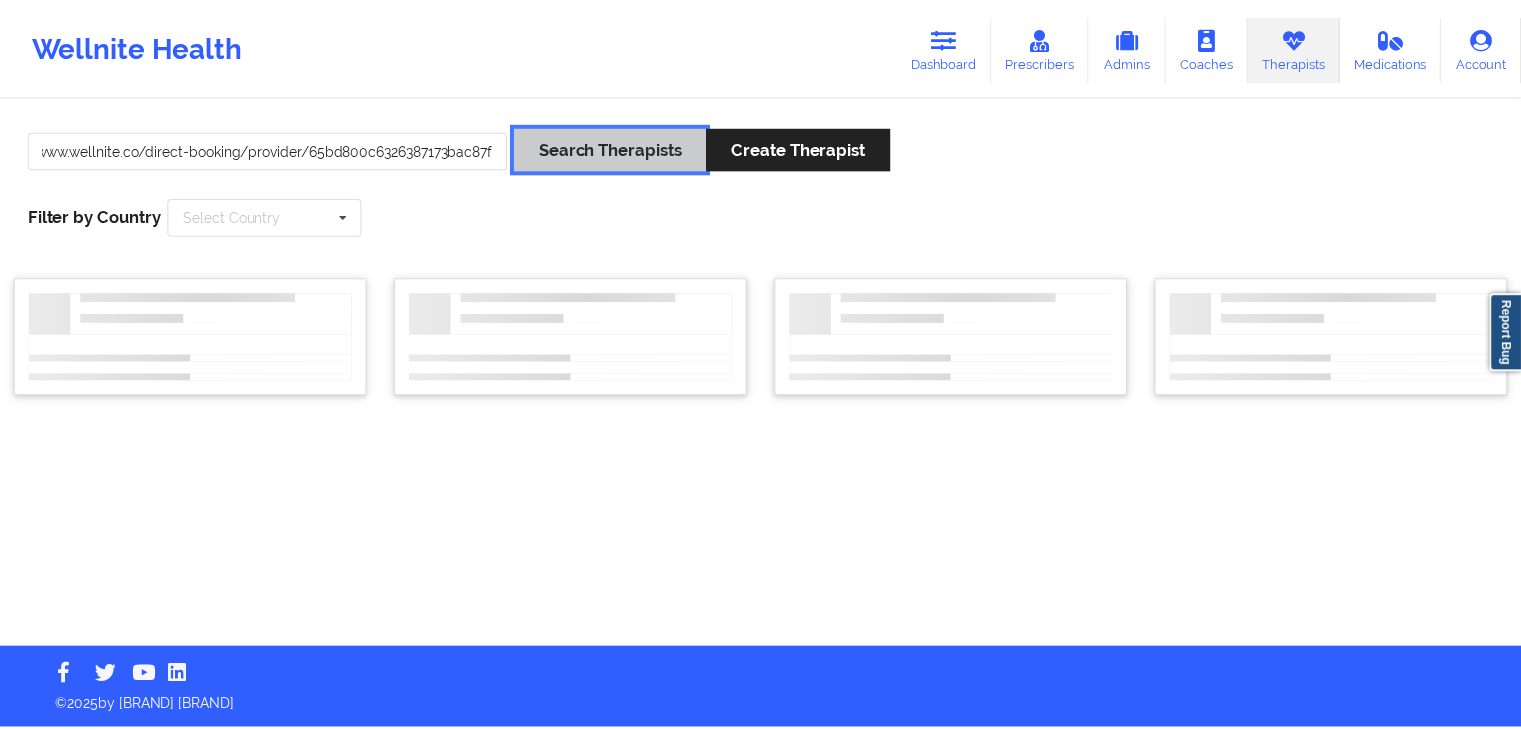 scroll, scrollTop: 0, scrollLeft: 0, axis: both 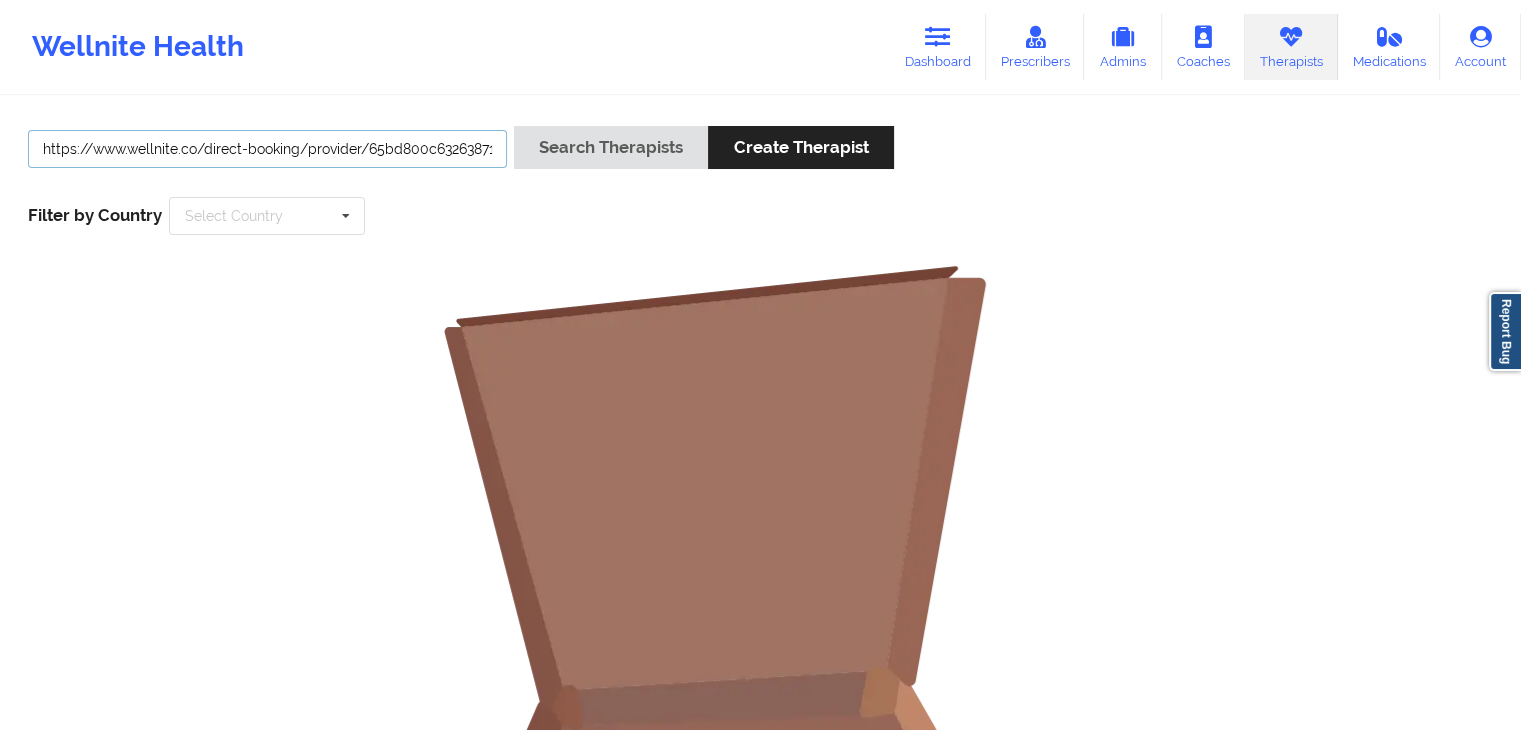 click on "https://www.wellnite.co/direct-booking/provider/65bd800c6326387173bac87f" at bounding box center (267, 149) 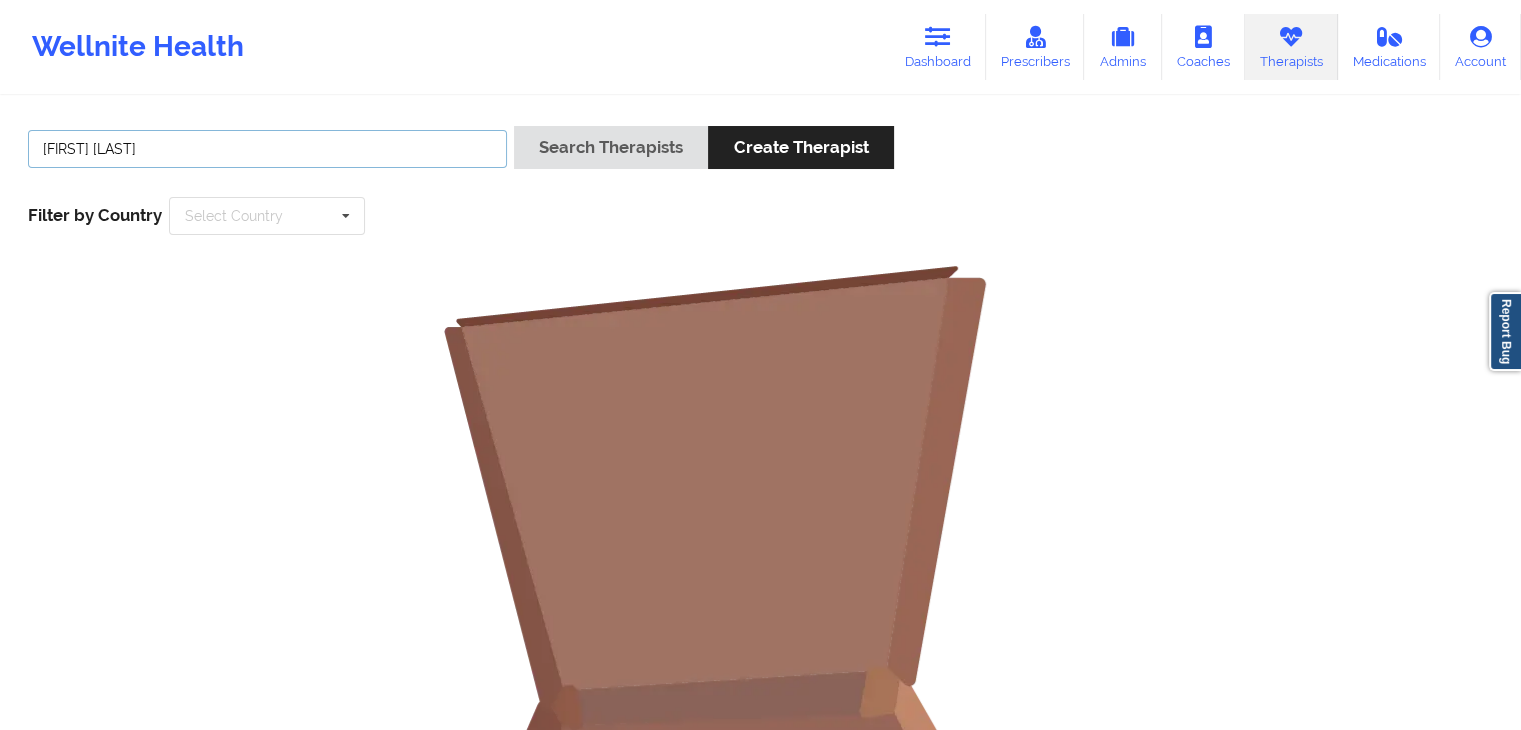 type on "[FIRST] [LAST]" 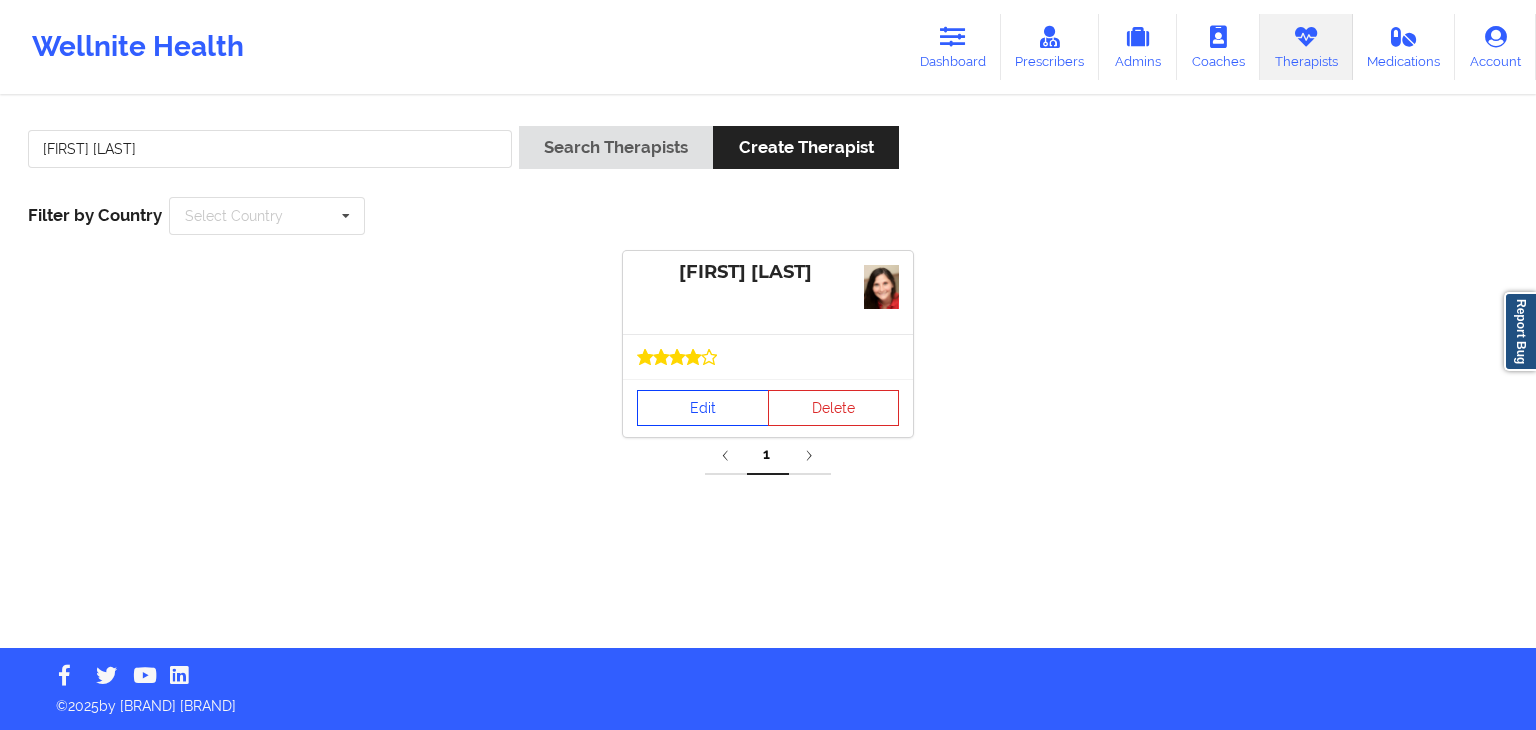 click on "Edit" at bounding box center (703, 408) 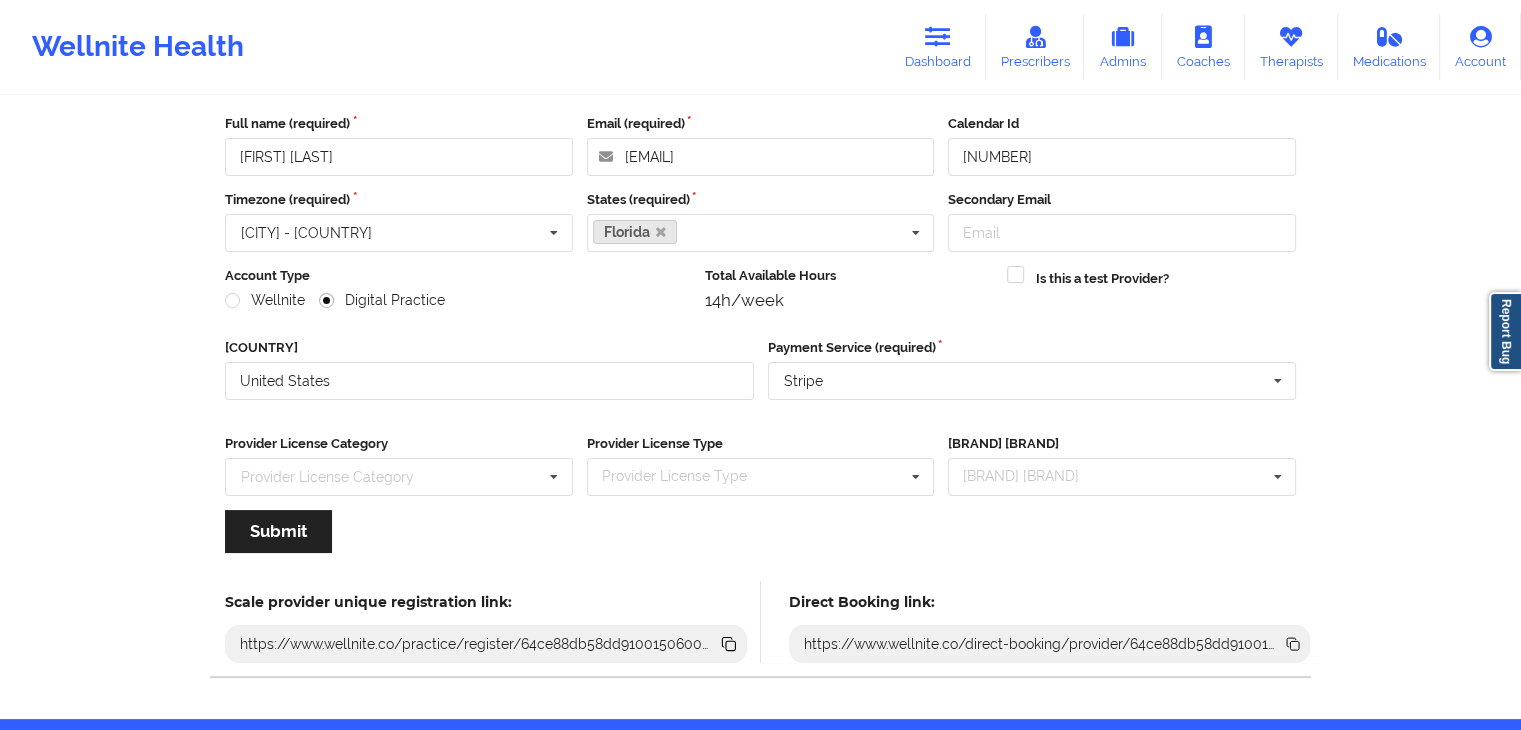 scroll, scrollTop: 166, scrollLeft: 0, axis: vertical 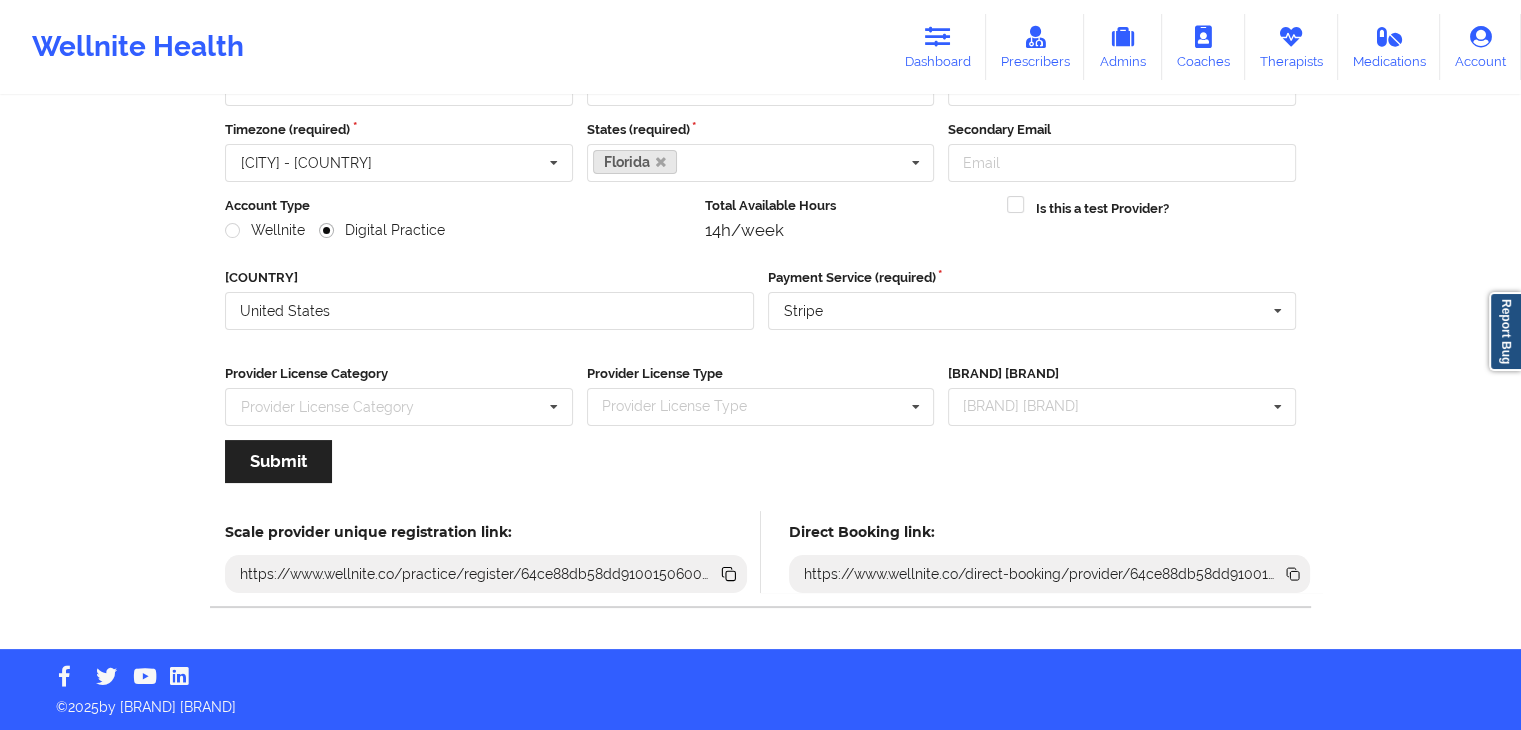 click 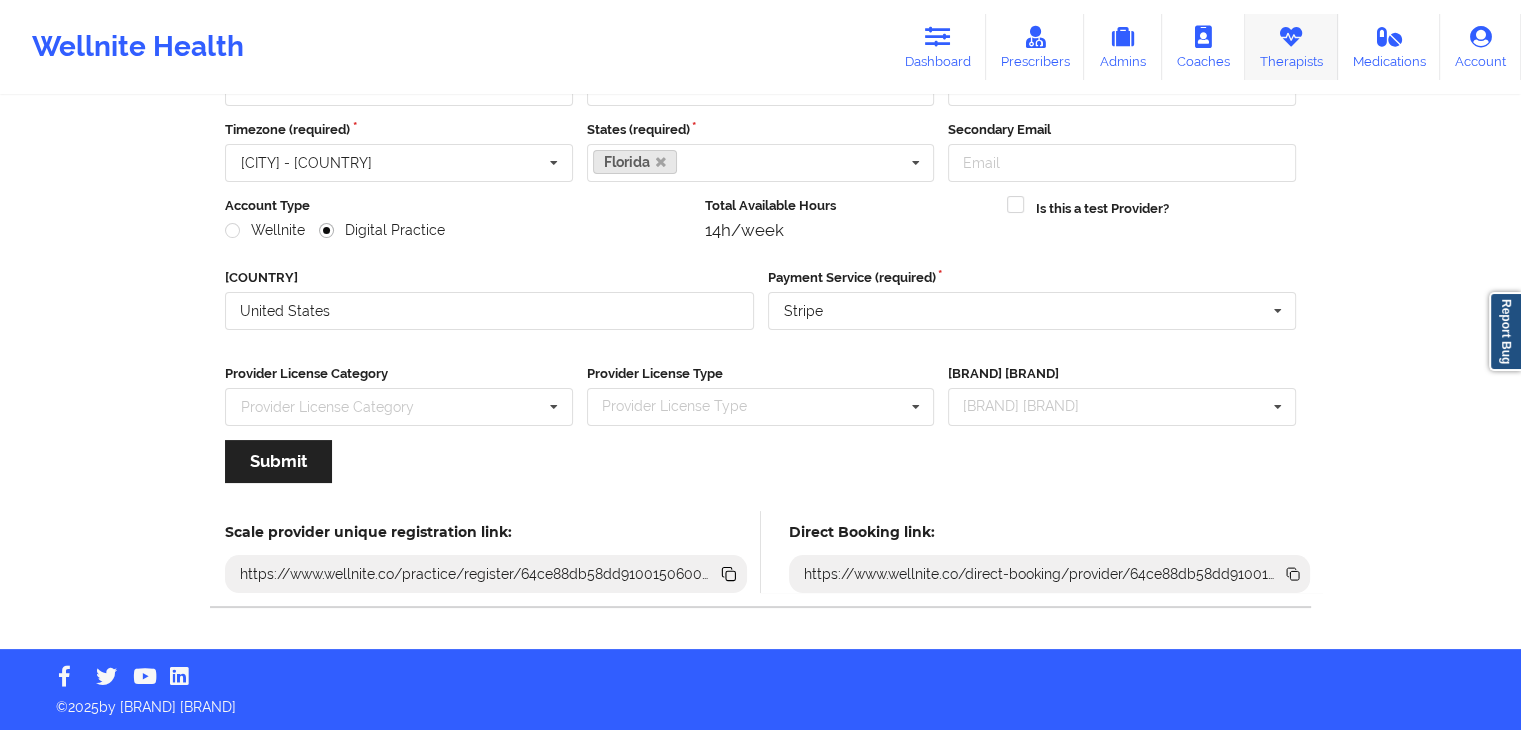 click at bounding box center [1291, 37] 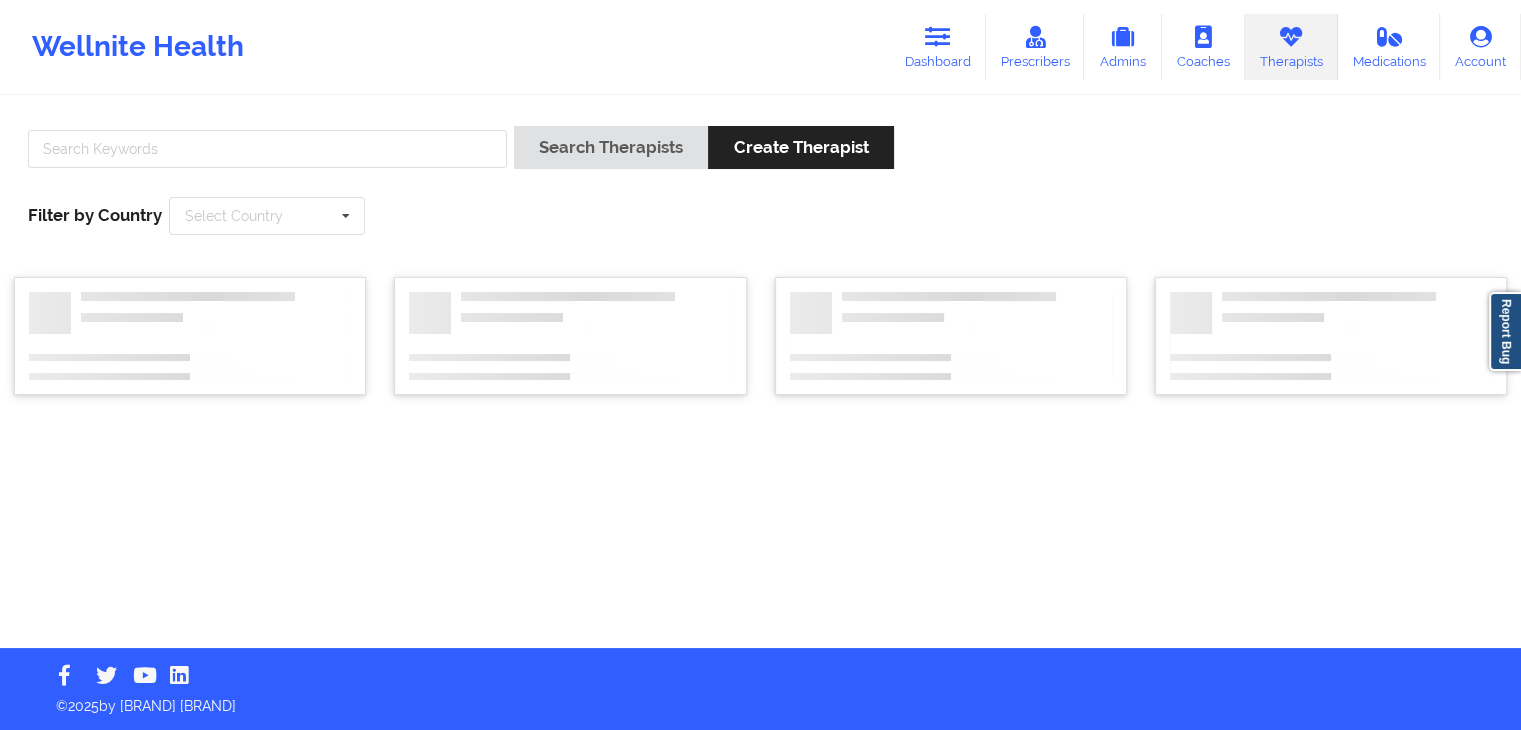 scroll, scrollTop: 0, scrollLeft: 0, axis: both 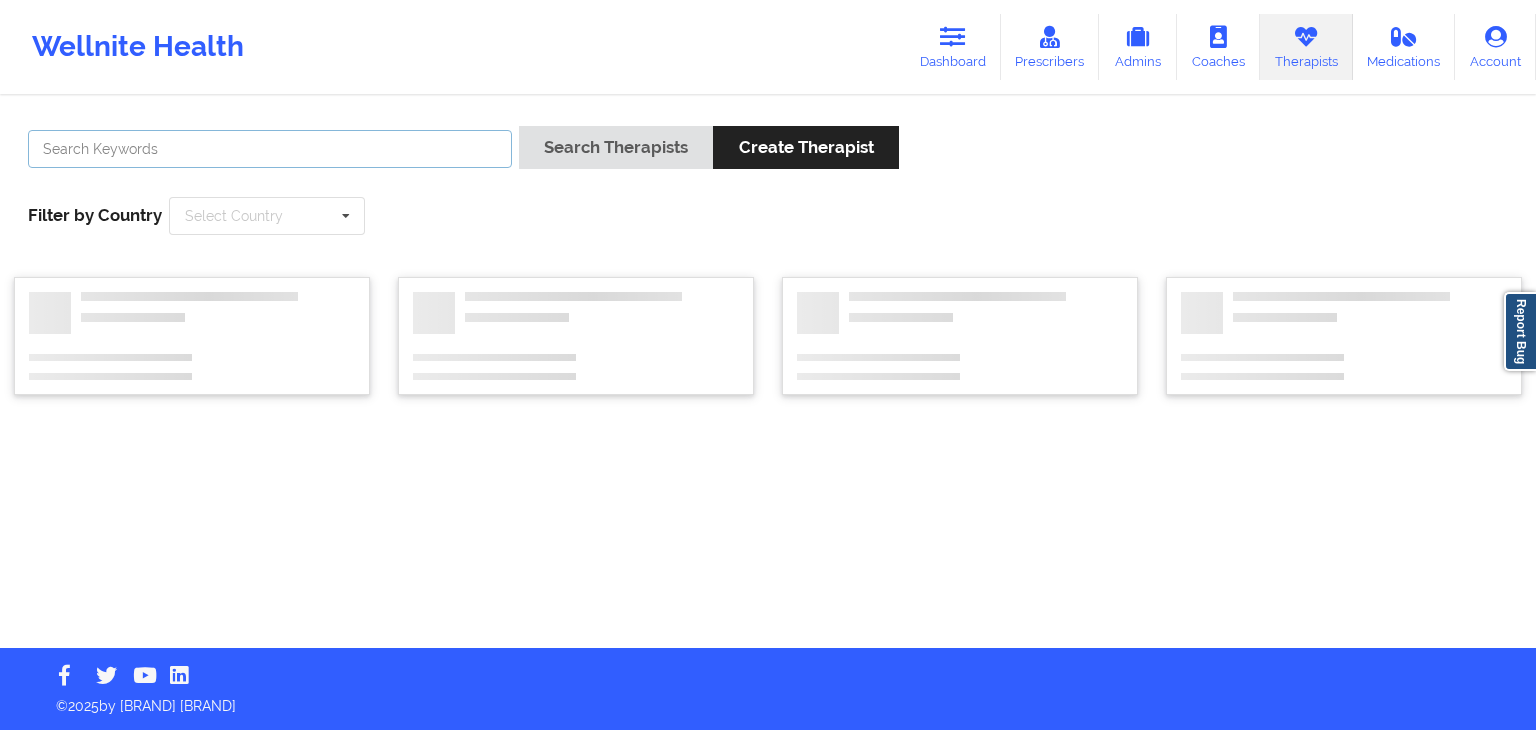click at bounding box center (270, 149) 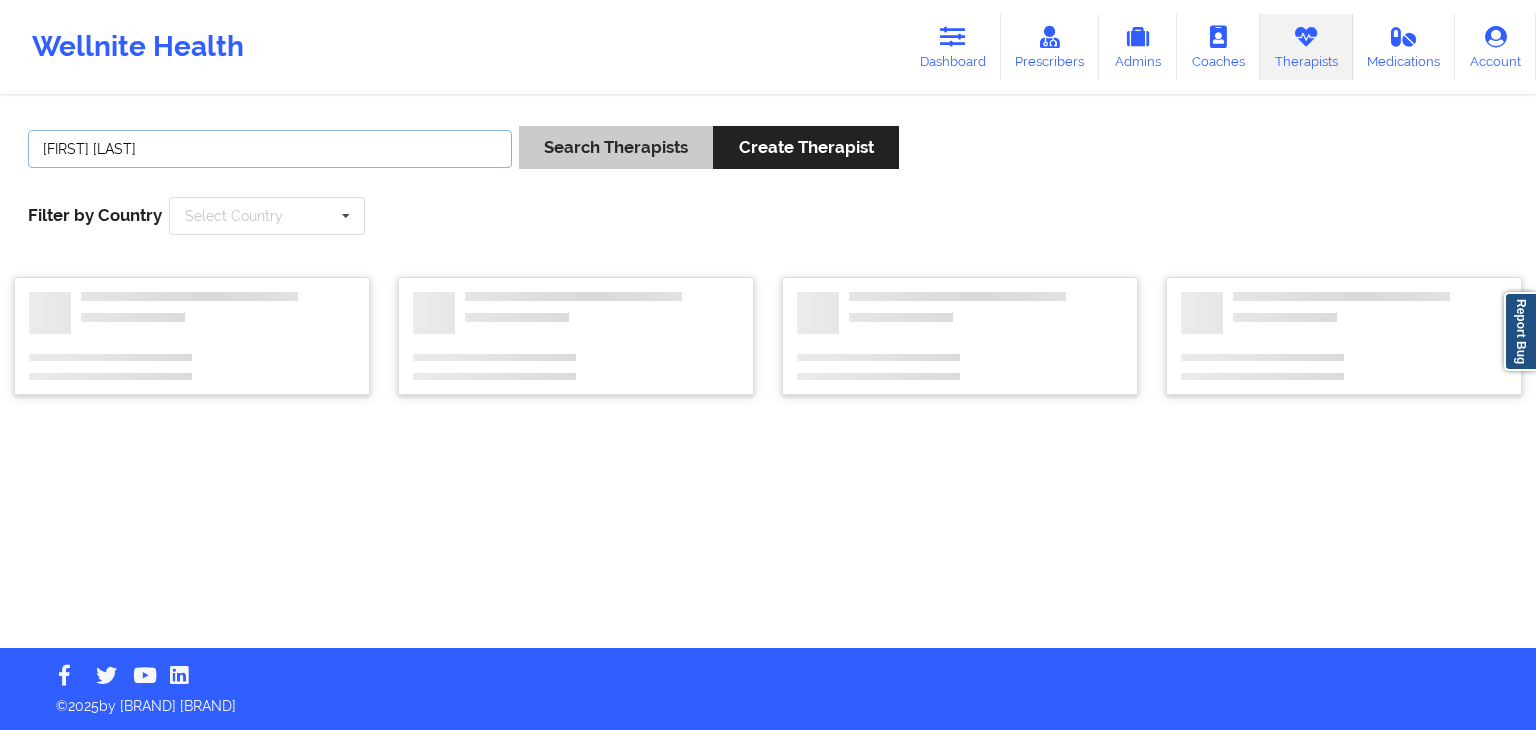 type on "[FIRST] [LAST]" 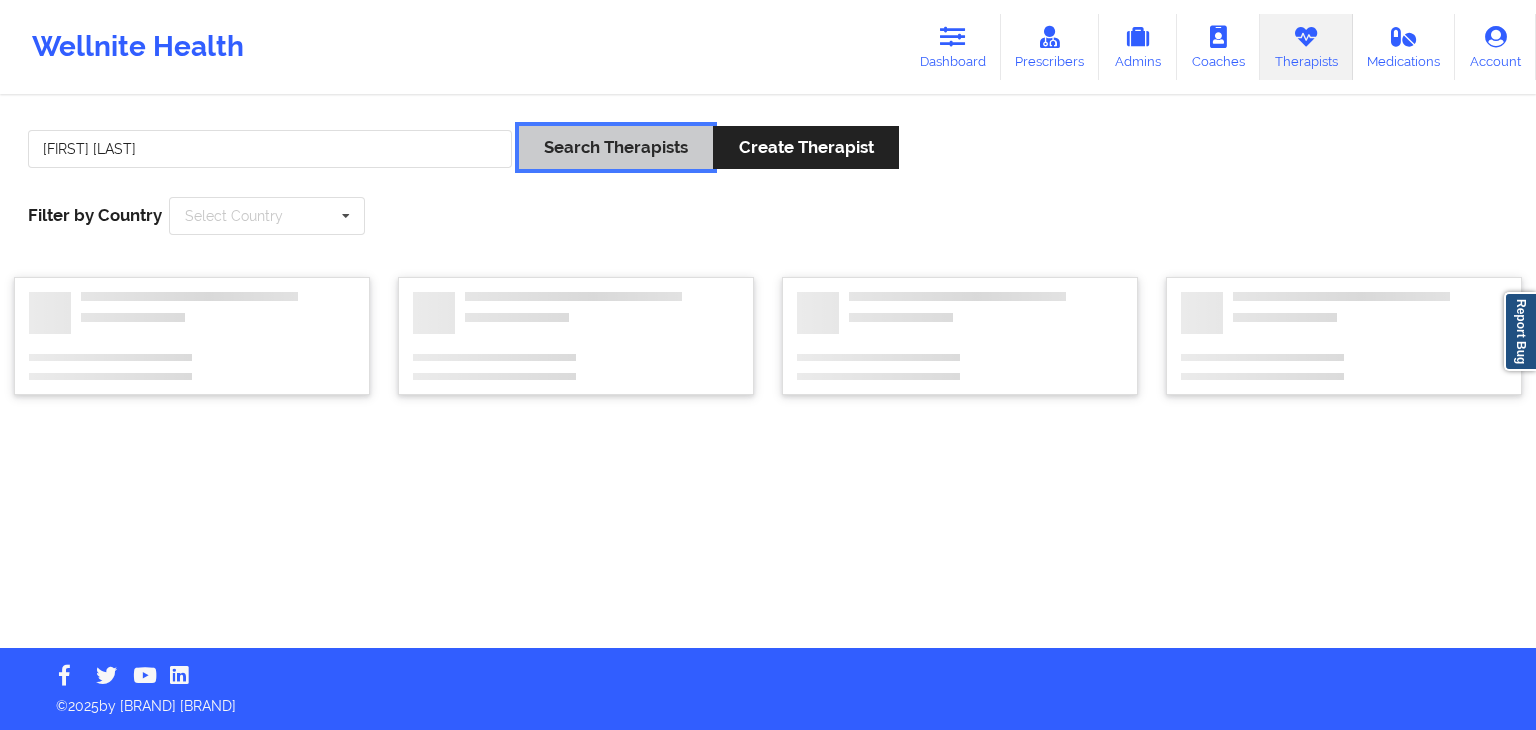 click on "Search Therapists" at bounding box center [616, 147] 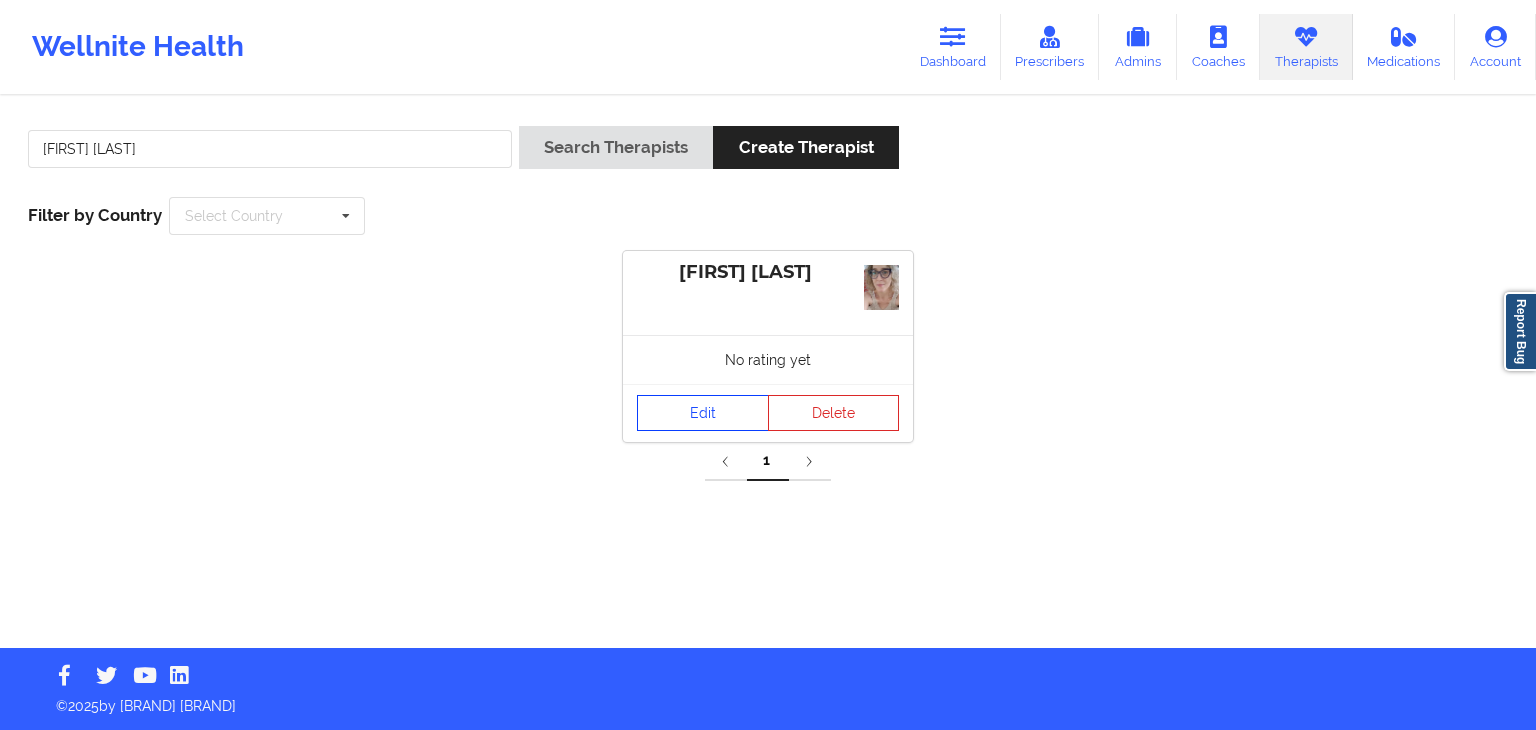 click on "Edit" at bounding box center (703, 413) 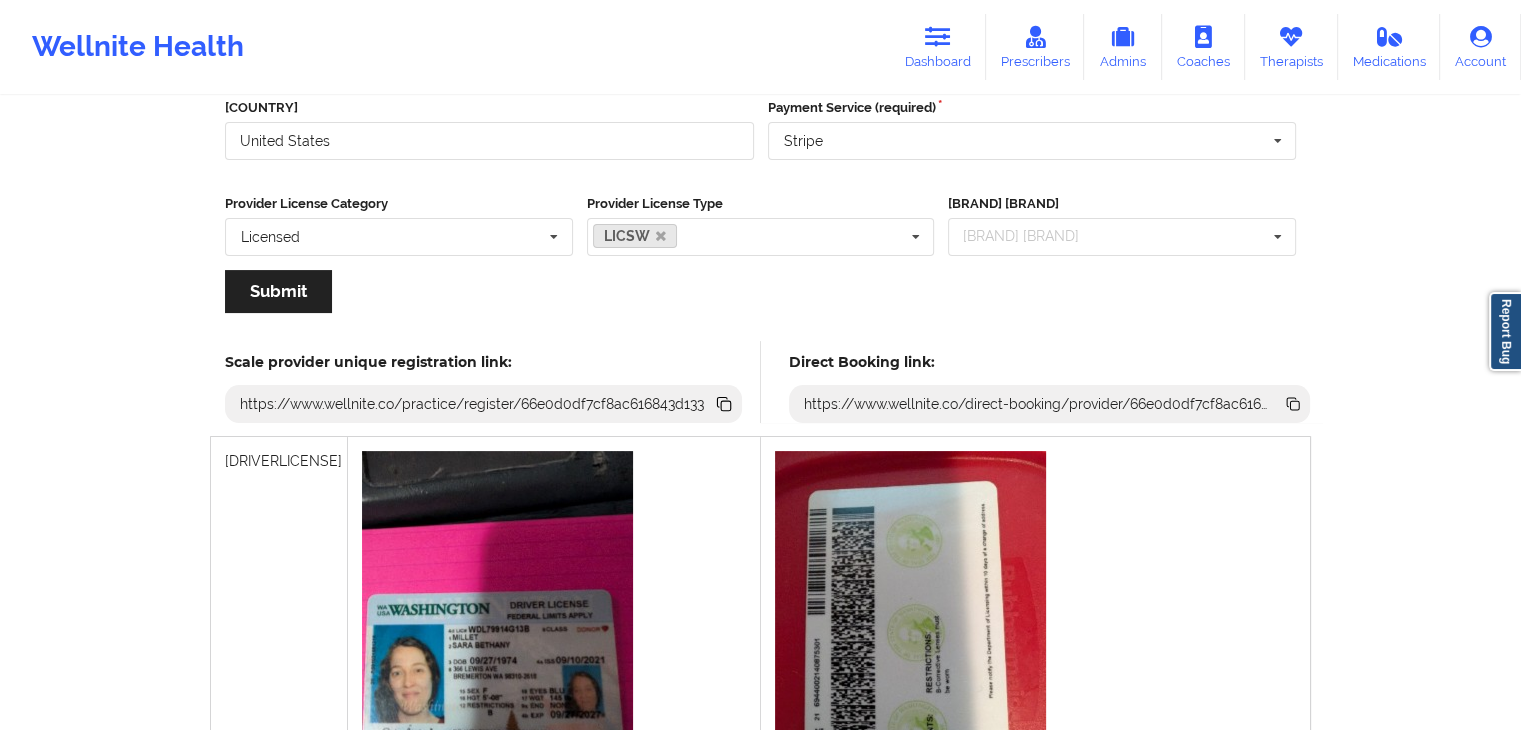 scroll, scrollTop: 142, scrollLeft: 0, axis: vertical 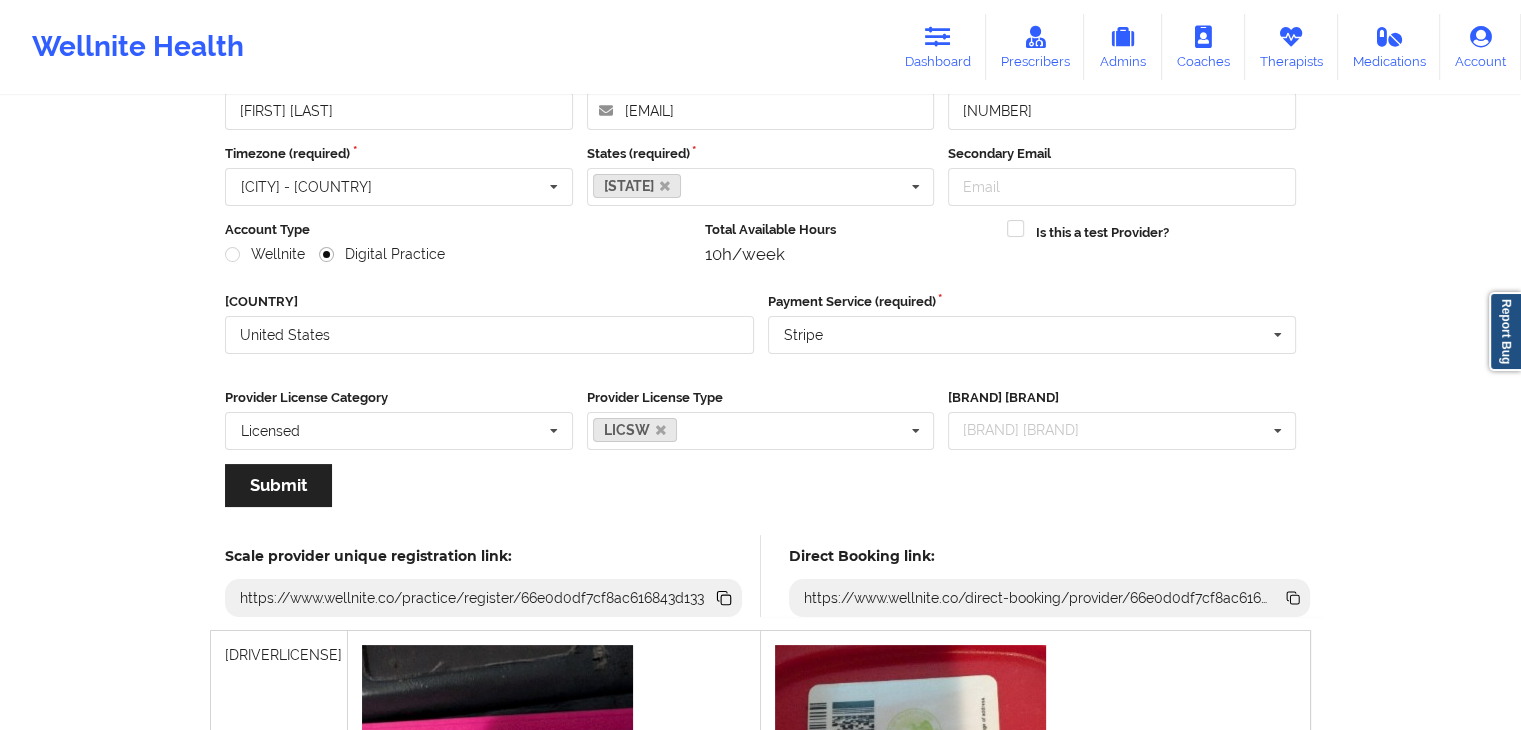 click 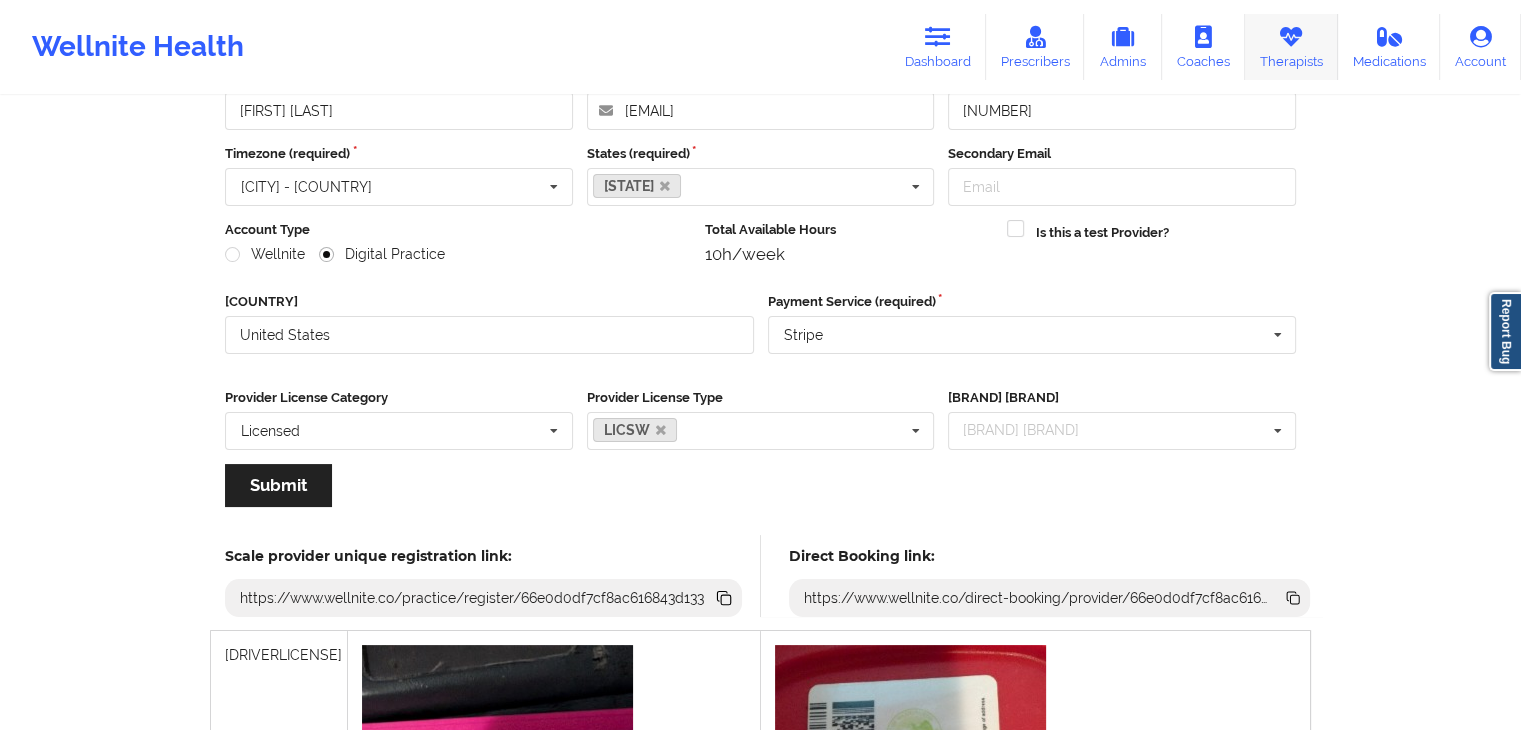 click on "Therapists" at bounding box center [1291, 47] 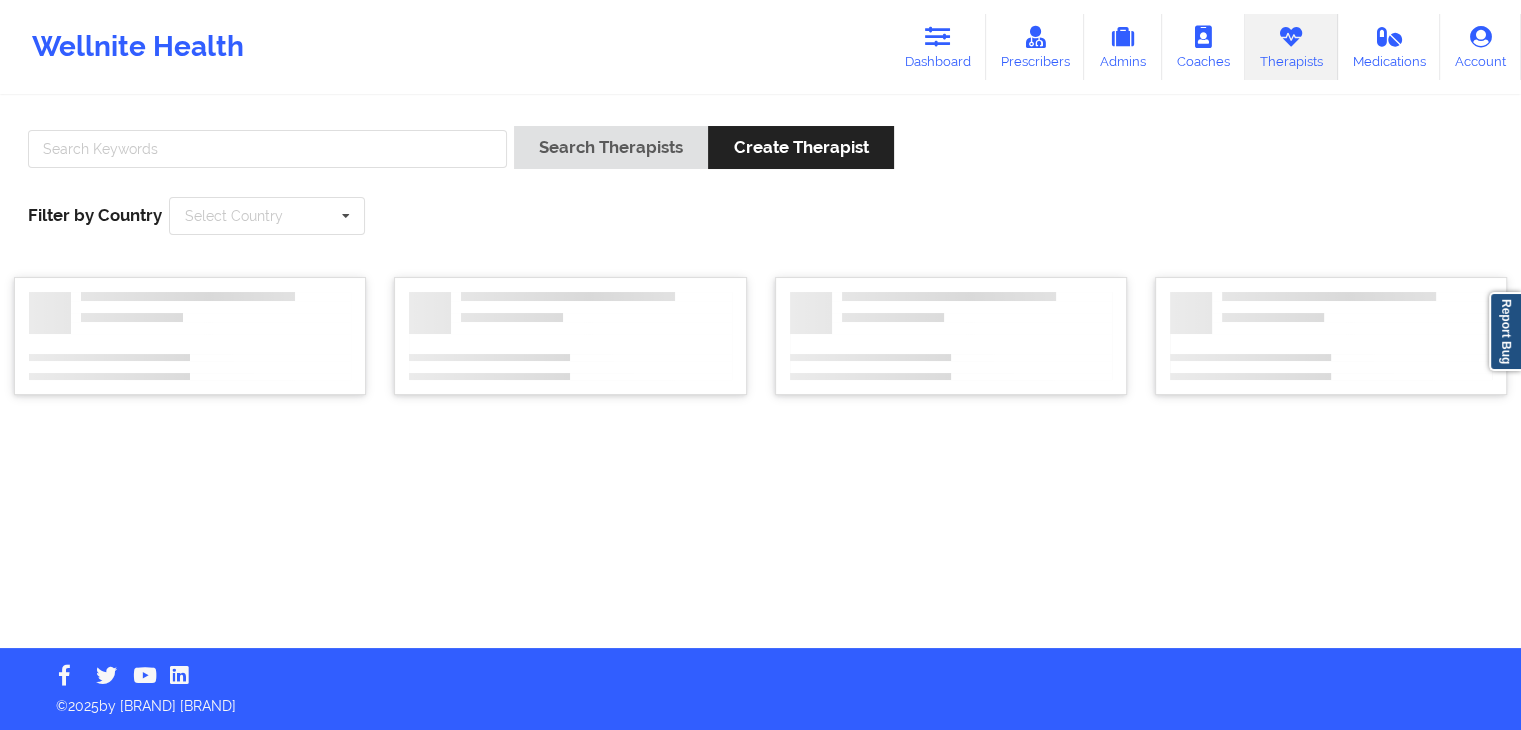 scroll, scrollTop: 0, scrollLeft: 0, axis: both 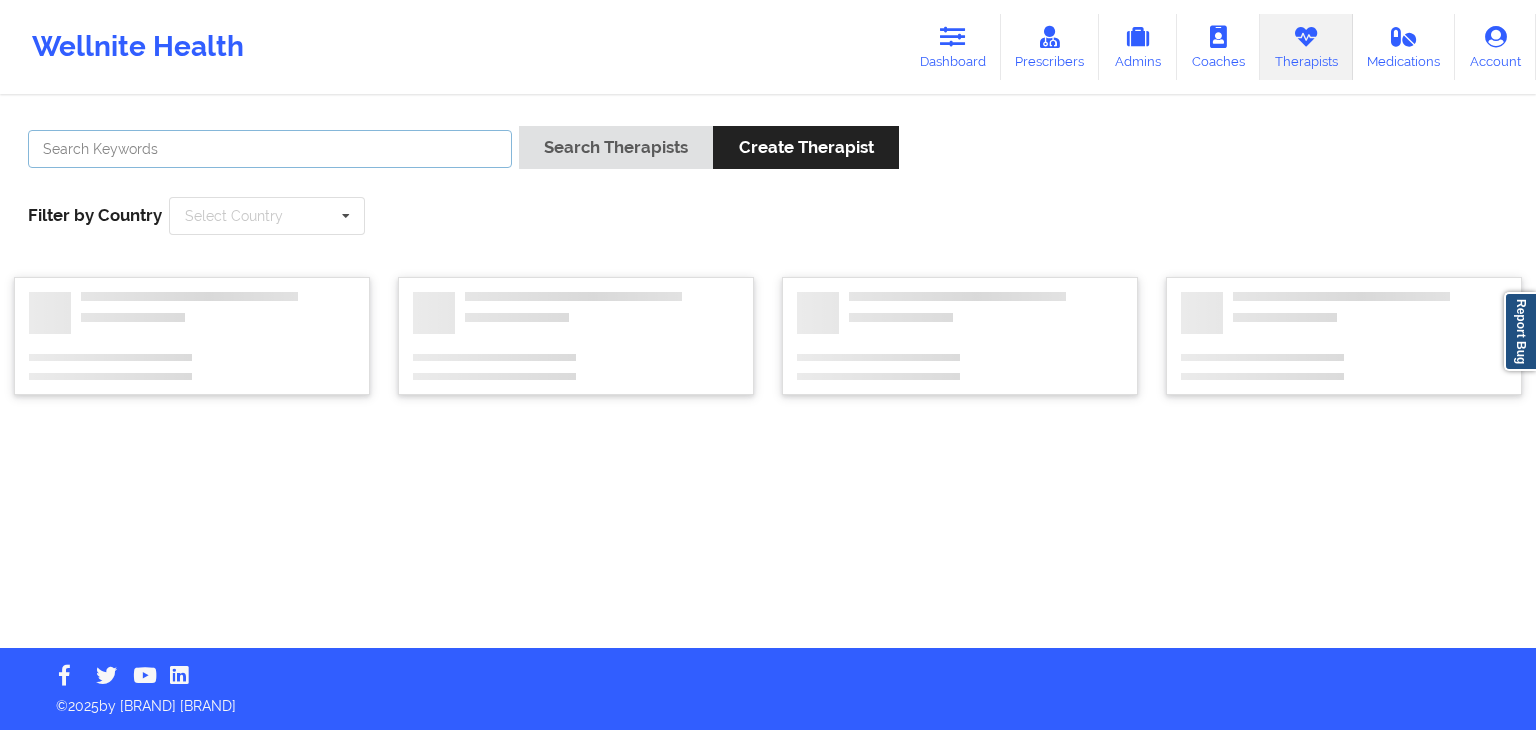 click at bounding box center (270, 149) 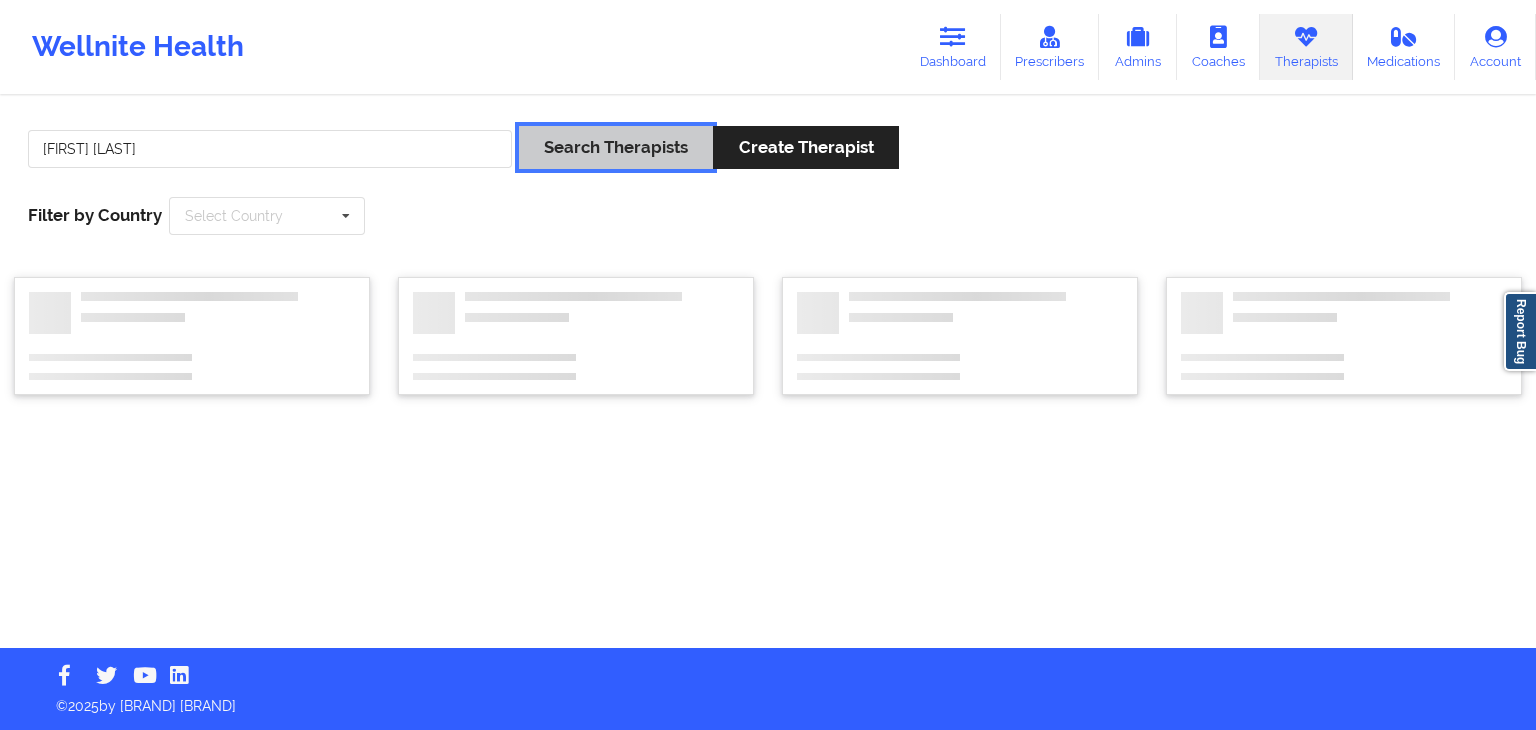 click on "Search Therapists" at bounding box center (616, 147) 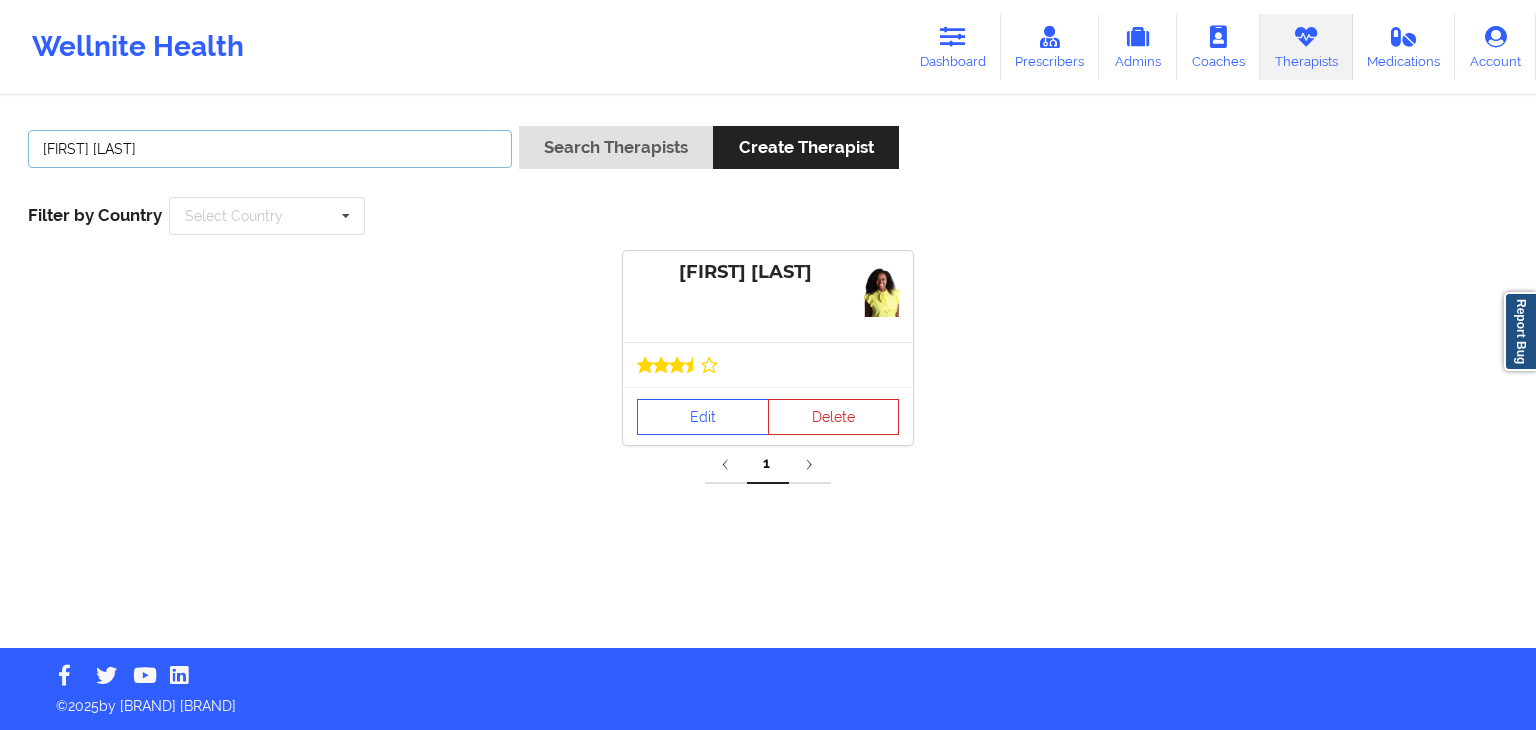 click on "[FIRST] [LAST]" at bounding box center [270, 149] 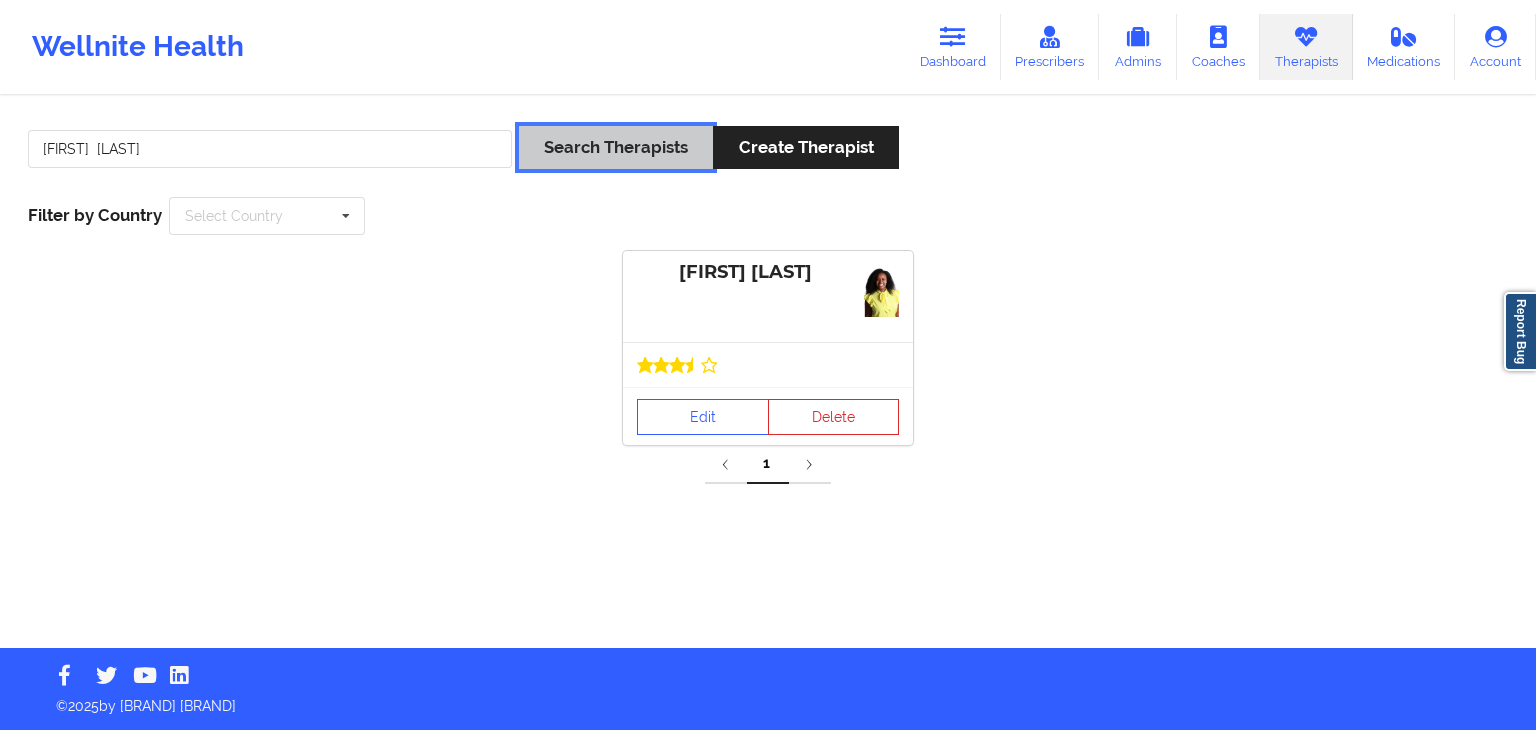 click on "Search Therapists" at bounding box center (616, 147) 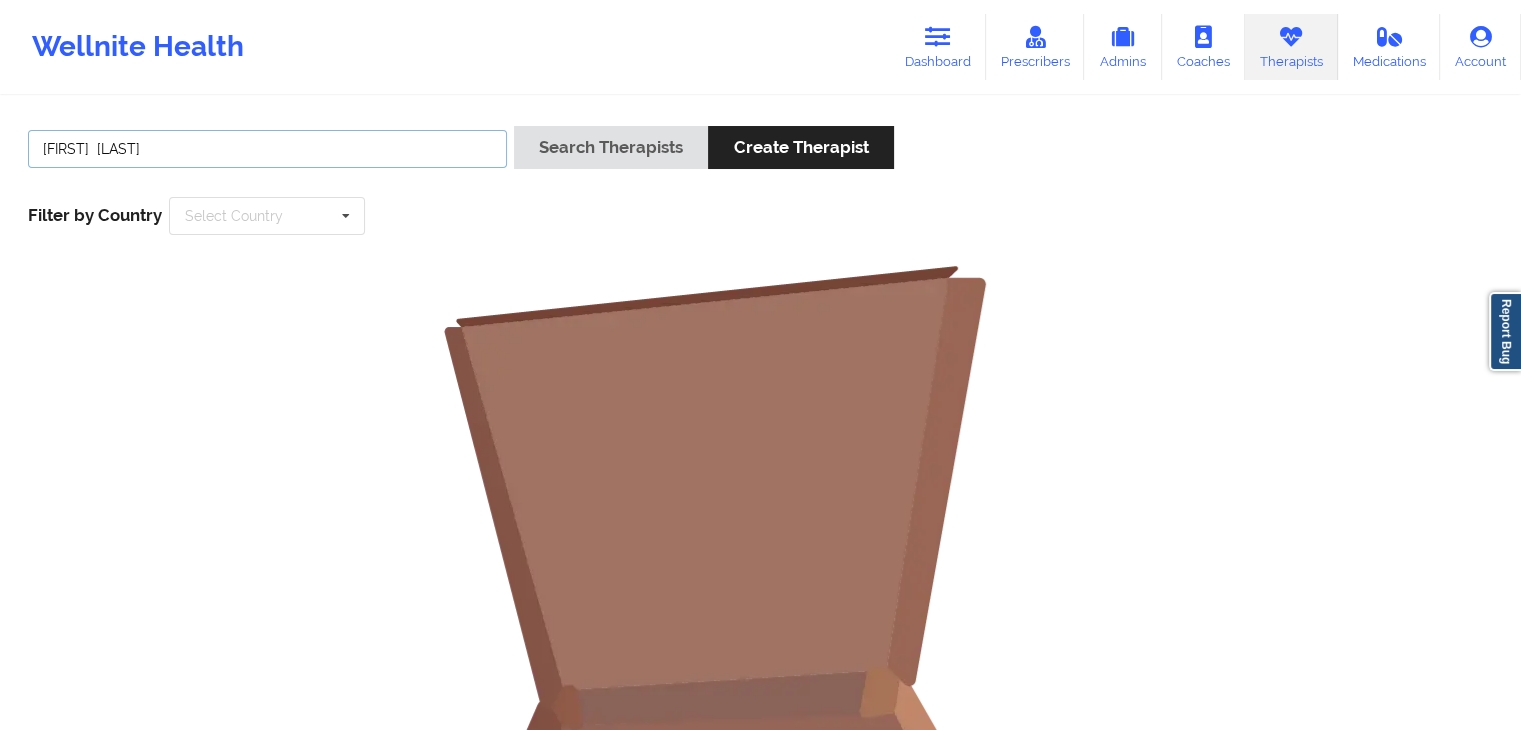 click on "[FIRST]  [LAST]" at bounding box center (267, 149) 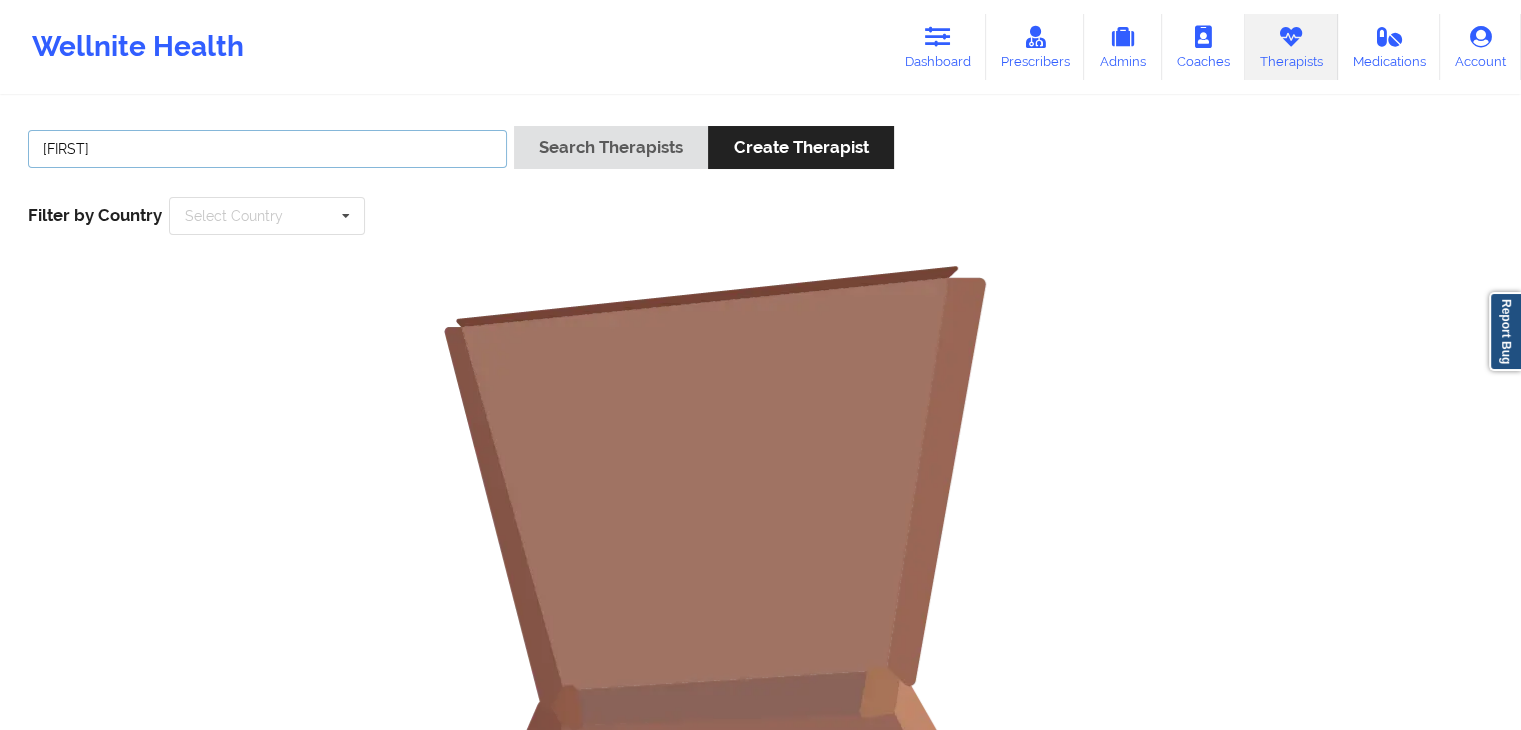 type on "[FIRST]" 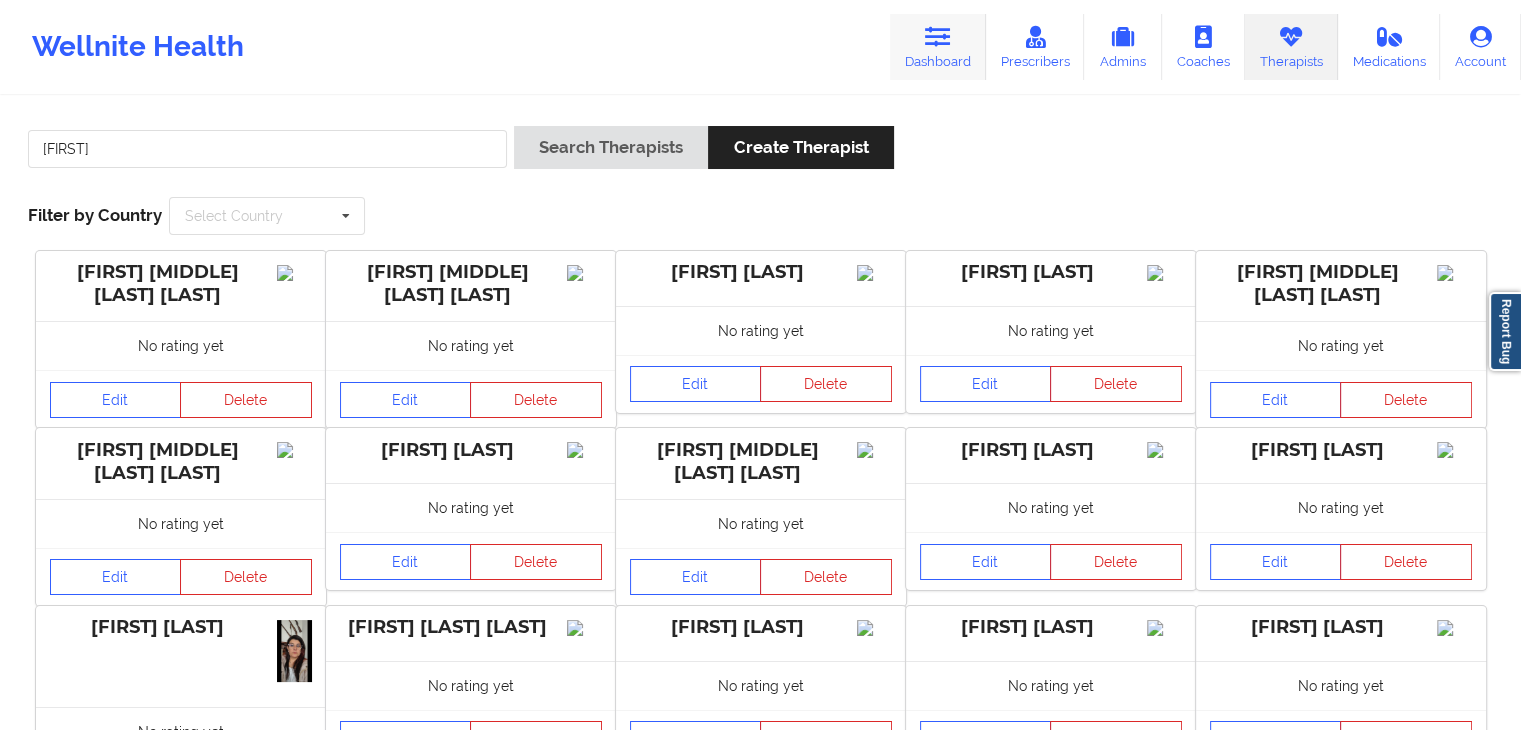 click at bounding box center [938, 37] 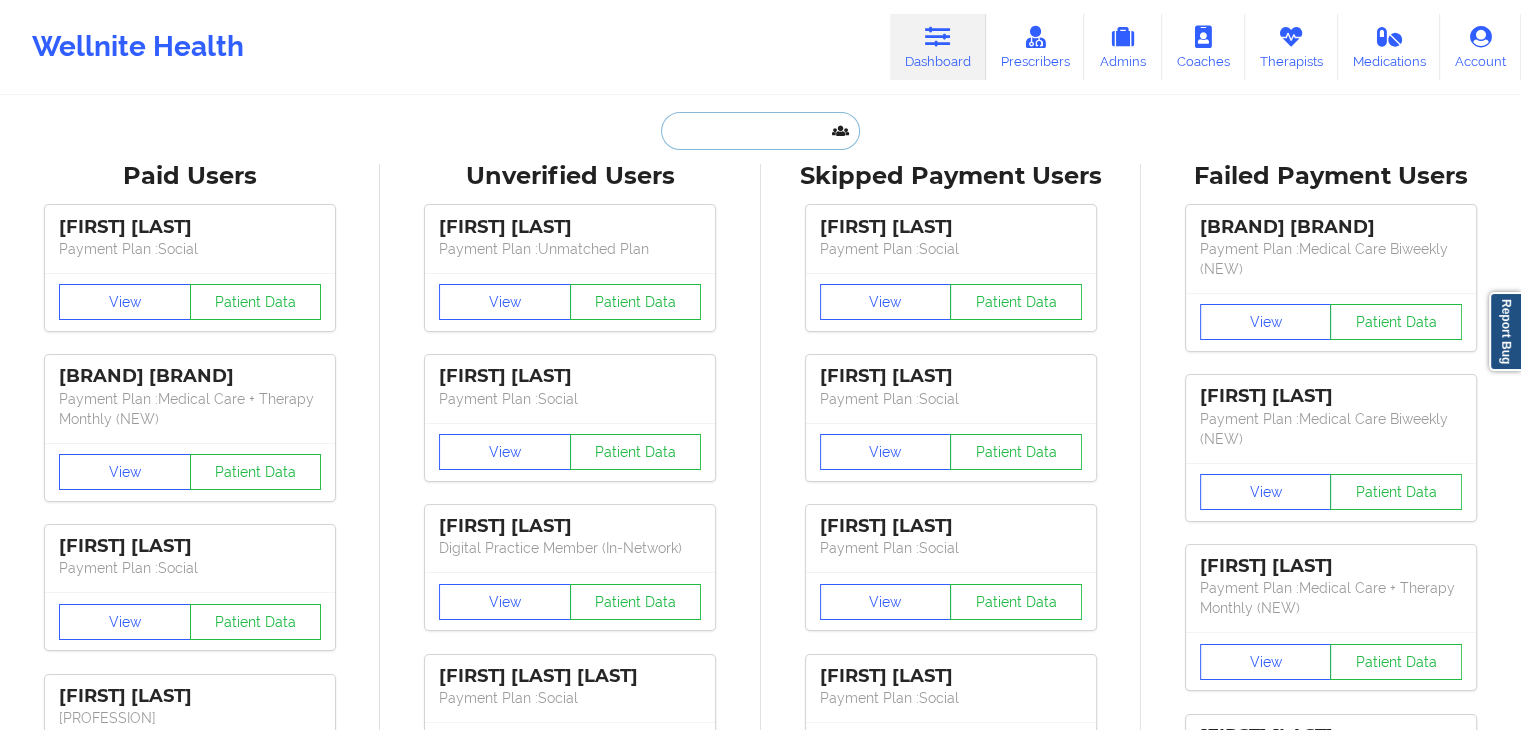 click at bounding box center [760, 131] 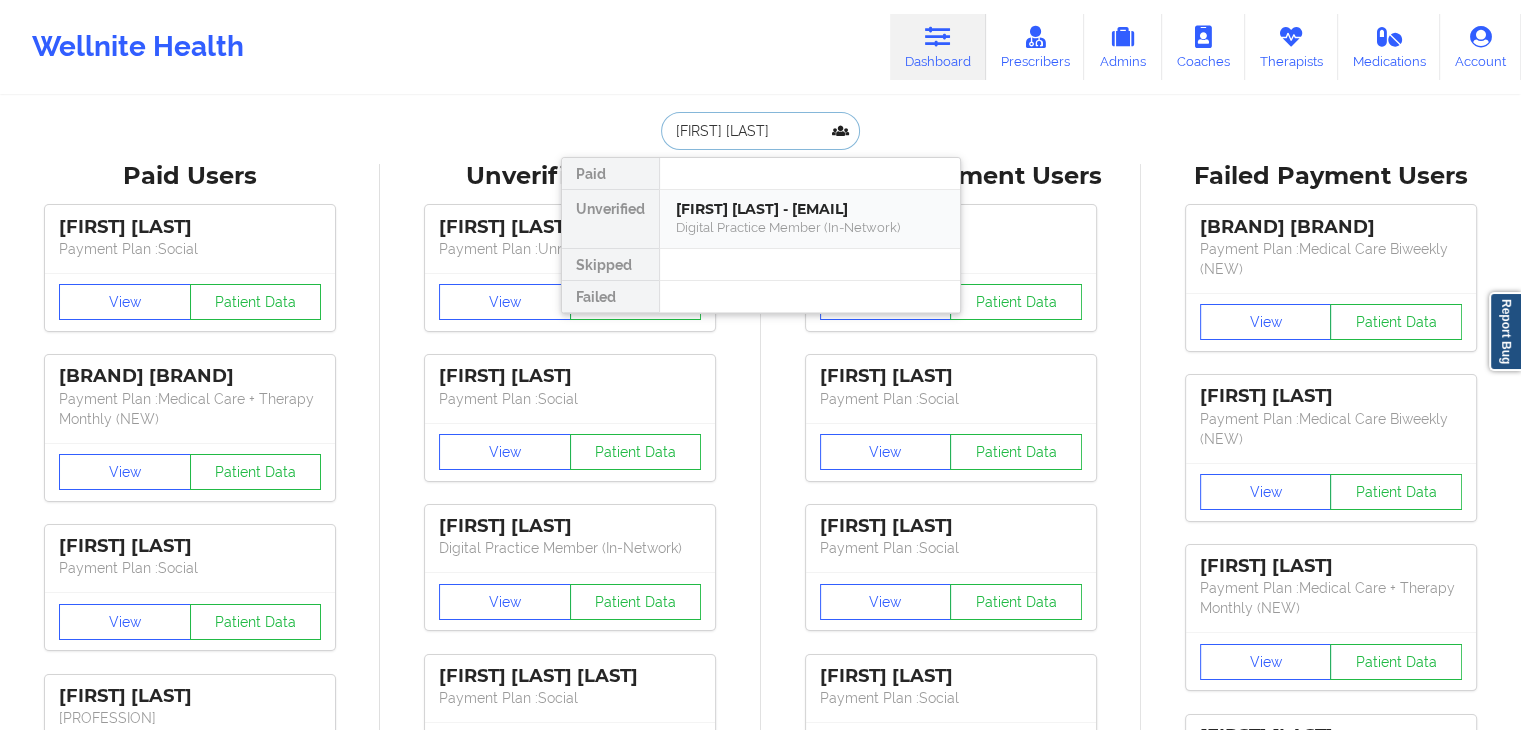 click on "[FIRST] [LAST] - [EMAIL]" at bounding box center (810, 209) 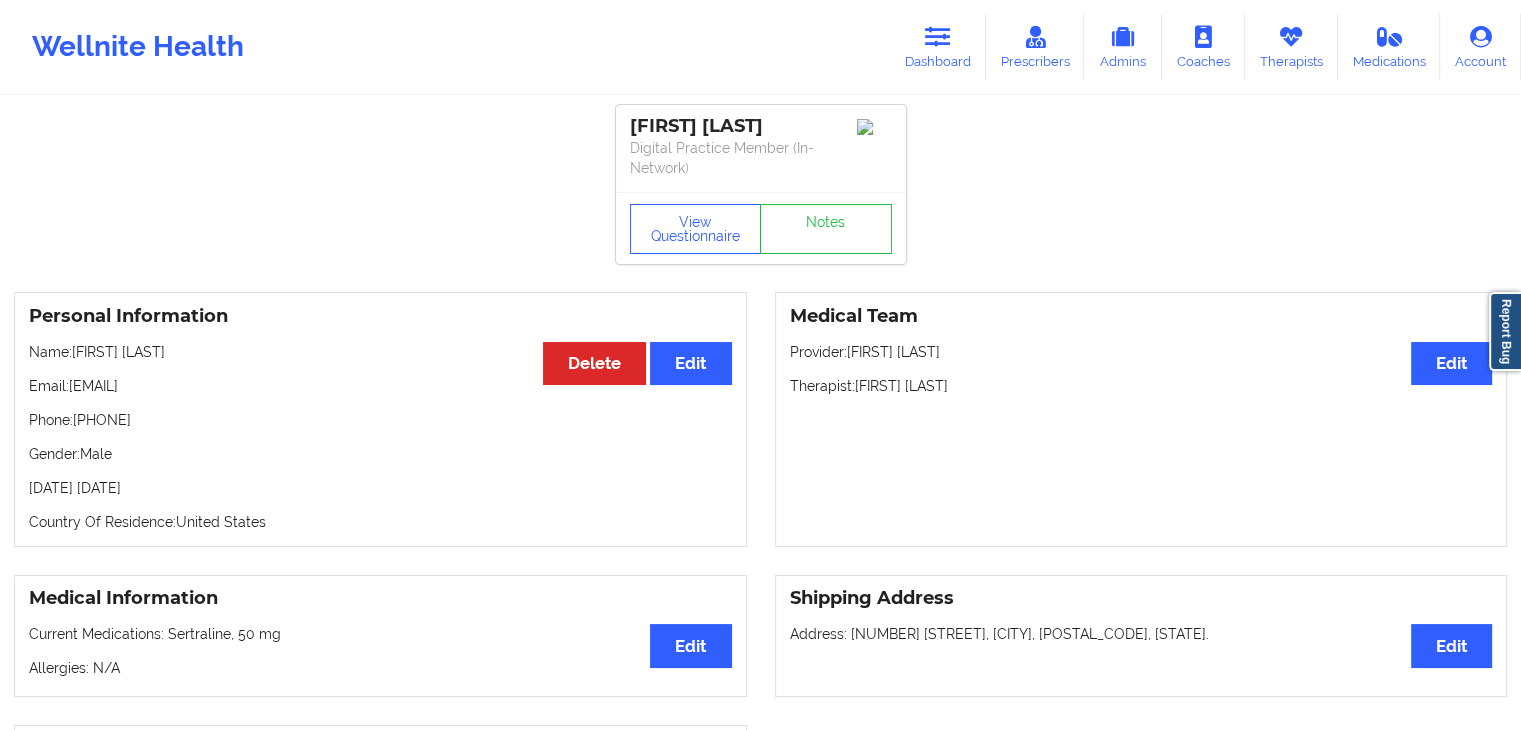 scroll, scrollTop: 100, scrollLeft: 0, axis: vertical 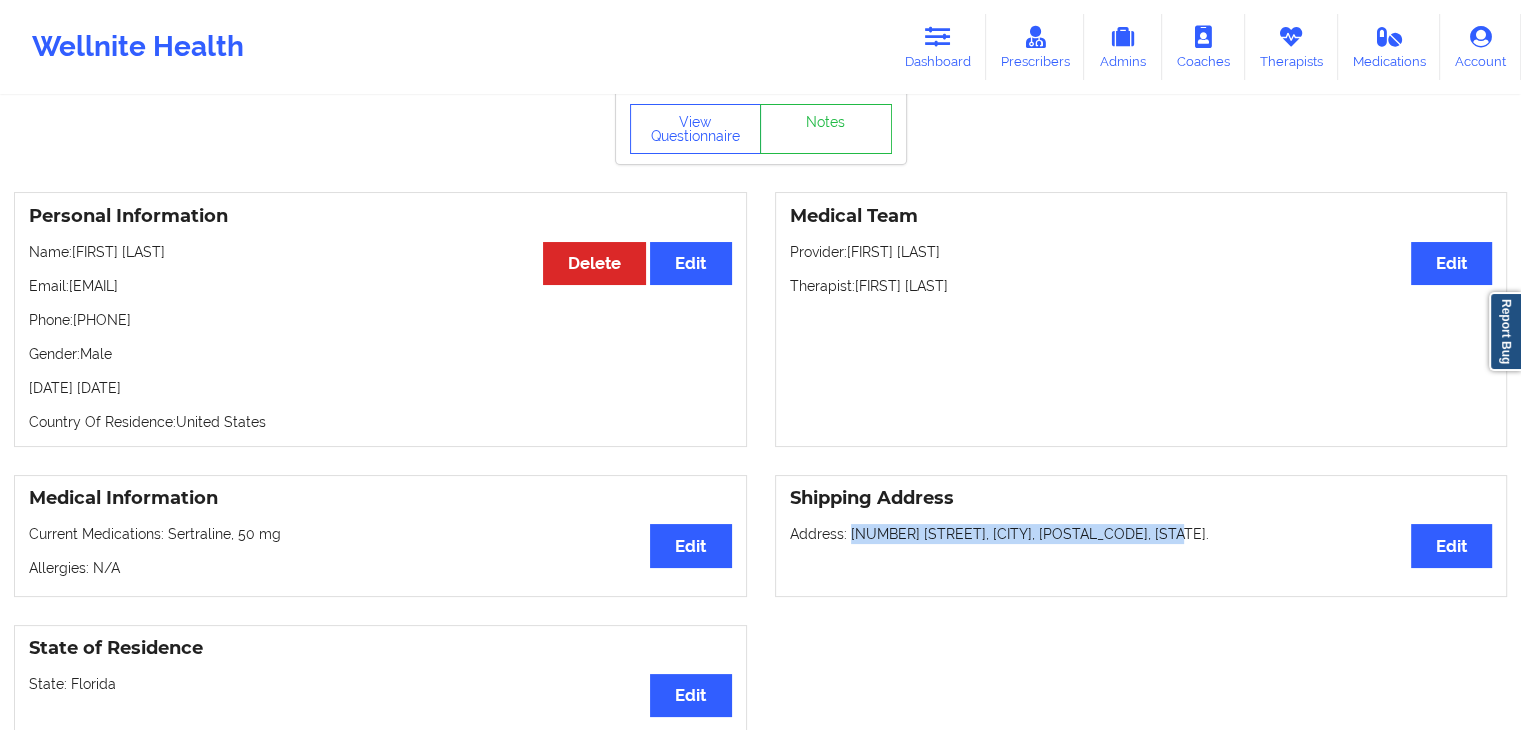 drag, startPoint x: 1147, startPoint y: 533, endPoint x: 851, endPoint y: 536, distance: 296.0152 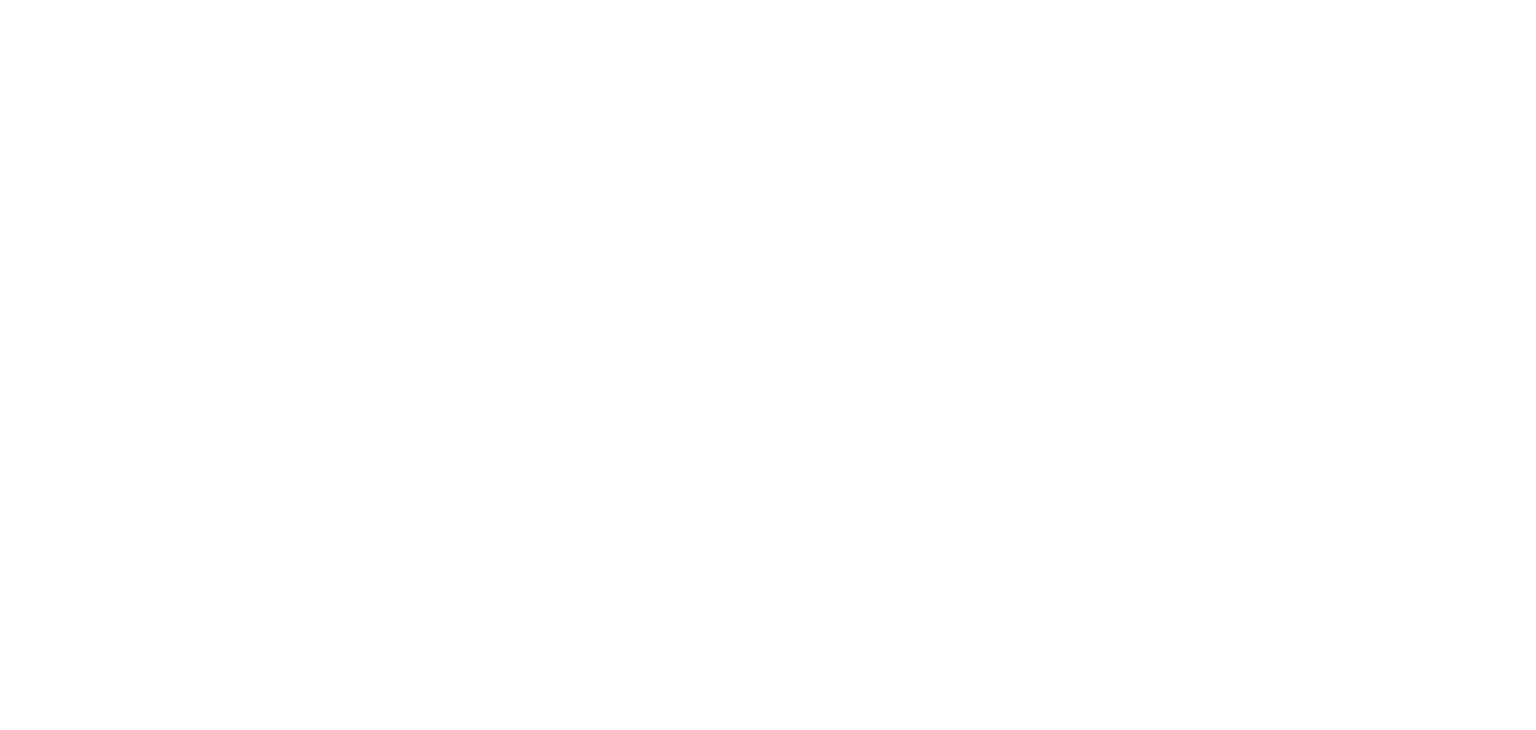 scroll, scrollTop: 0, scrollLeft: 0, axis: both 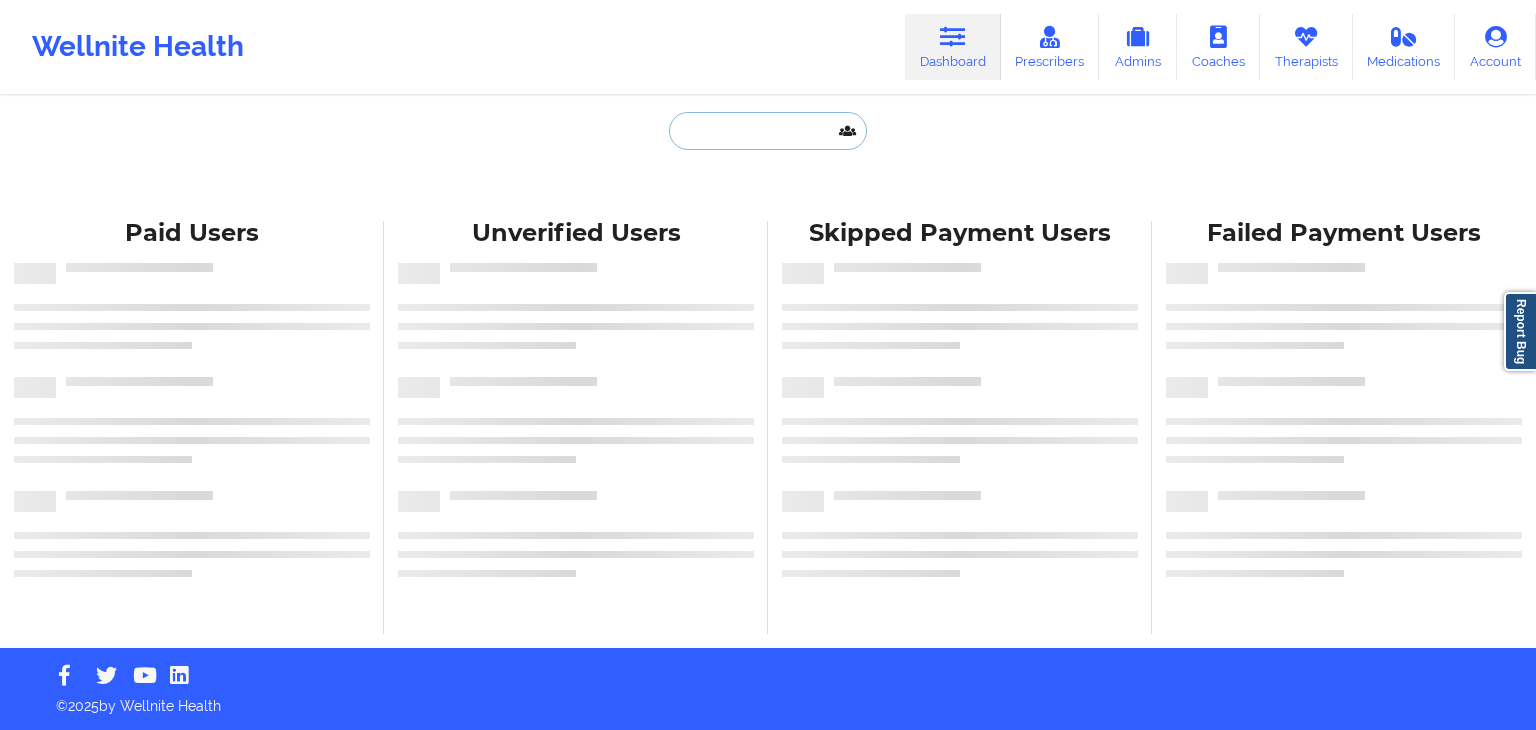 click at bounding box center (768, 131) 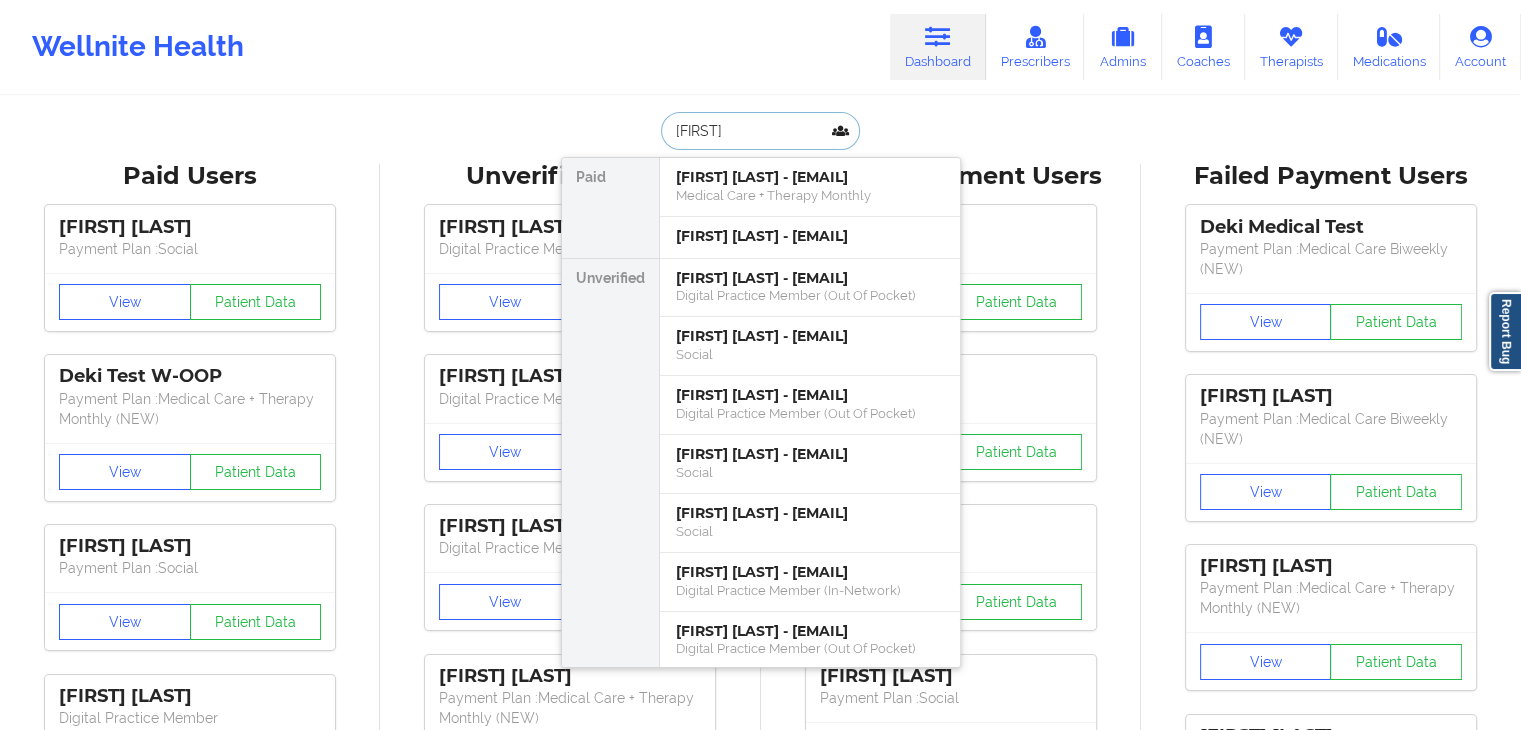 type on "[FIRST]" 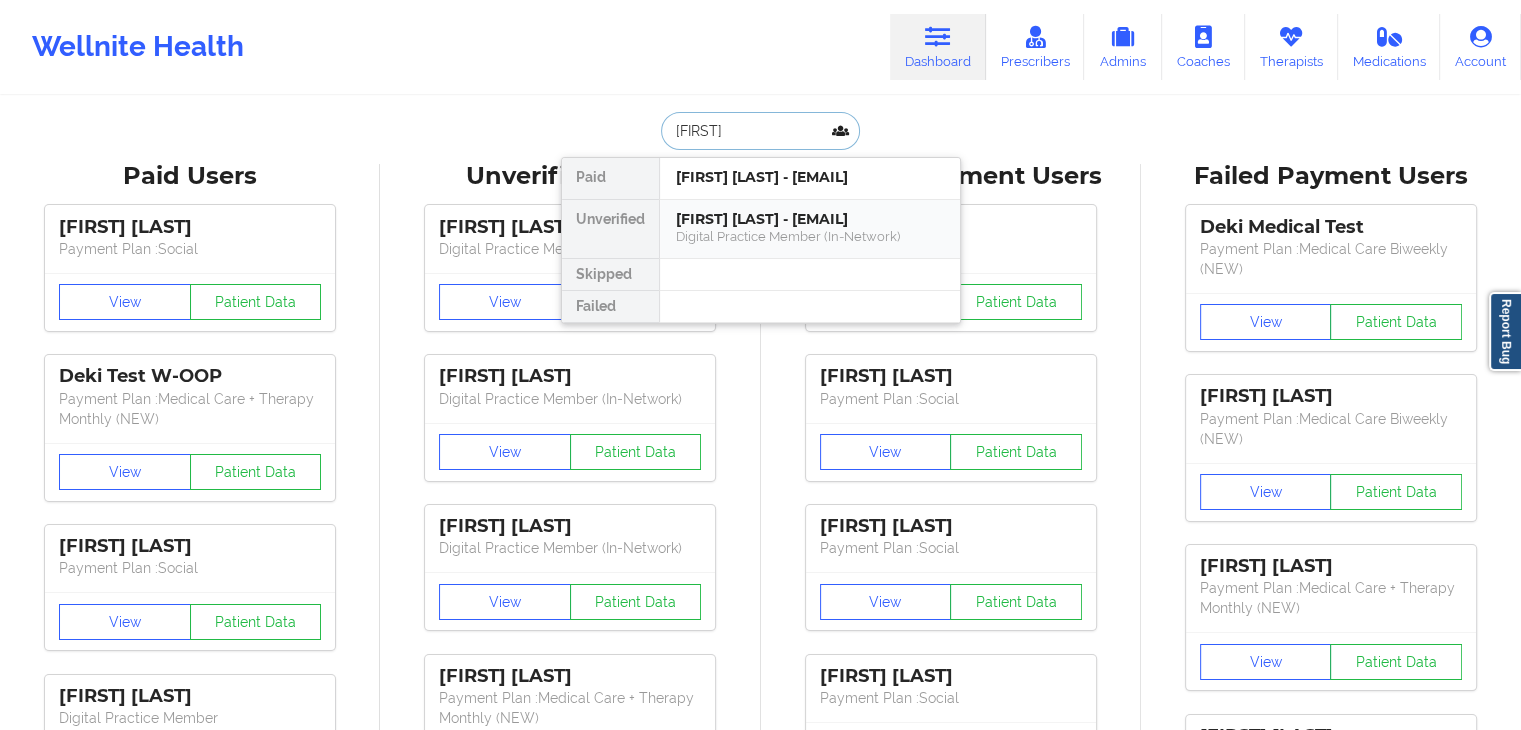 click on "[FIRST] [LAST] - [EMAIL]" at bounding box center (810, 219) 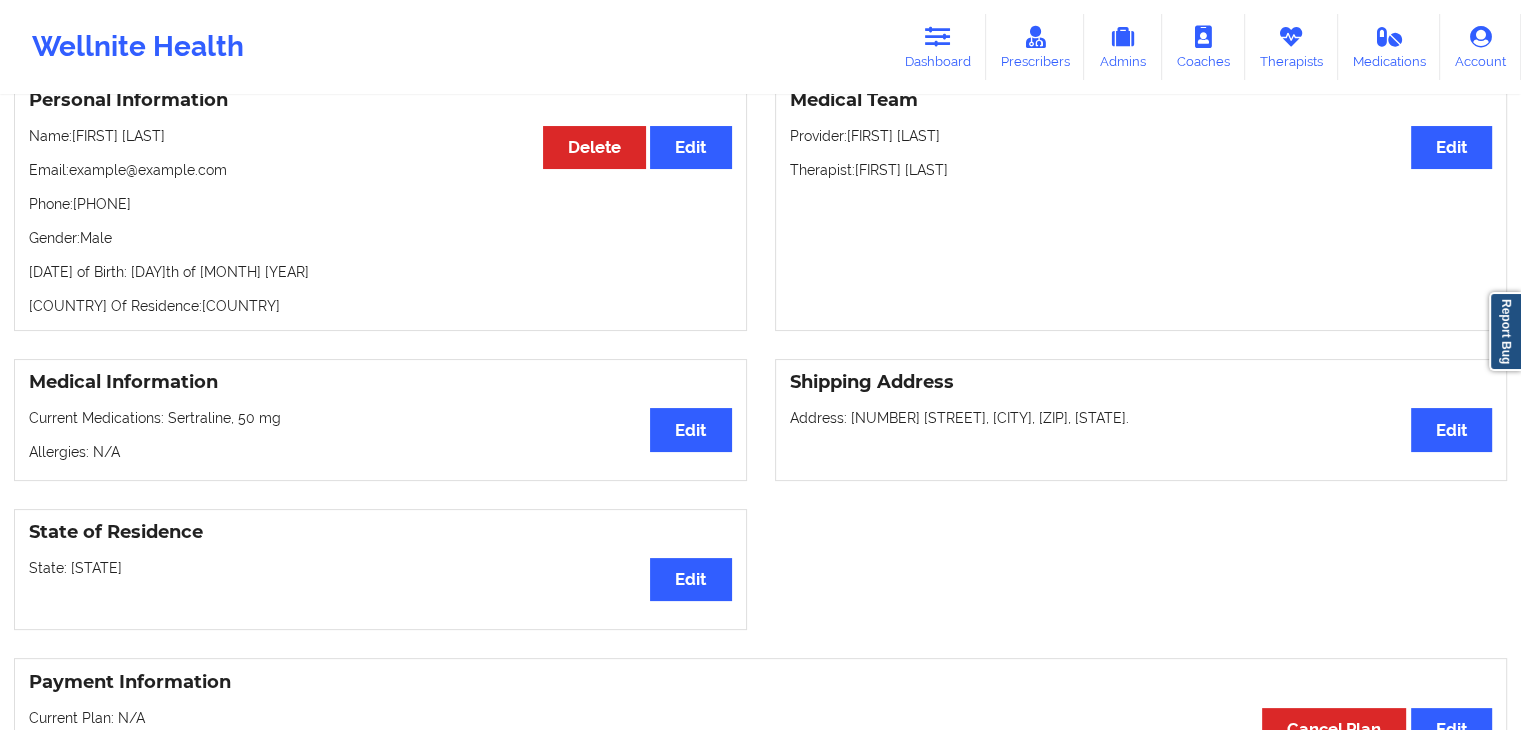 scroll, scrollTop: 300, scrollLeft: 0, axis: vertical 